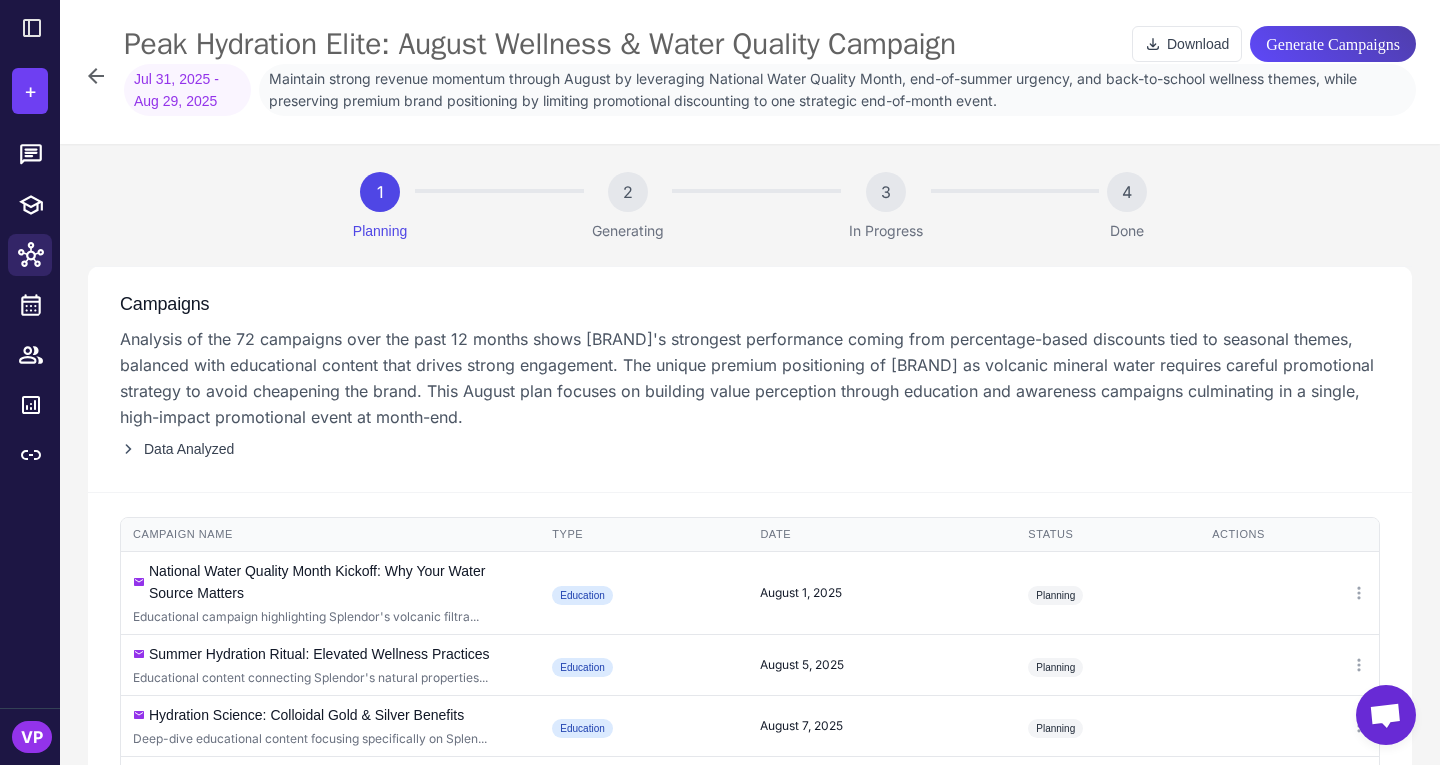 scroll, scrollTop: 0, scrollLeft: 0, axis: both 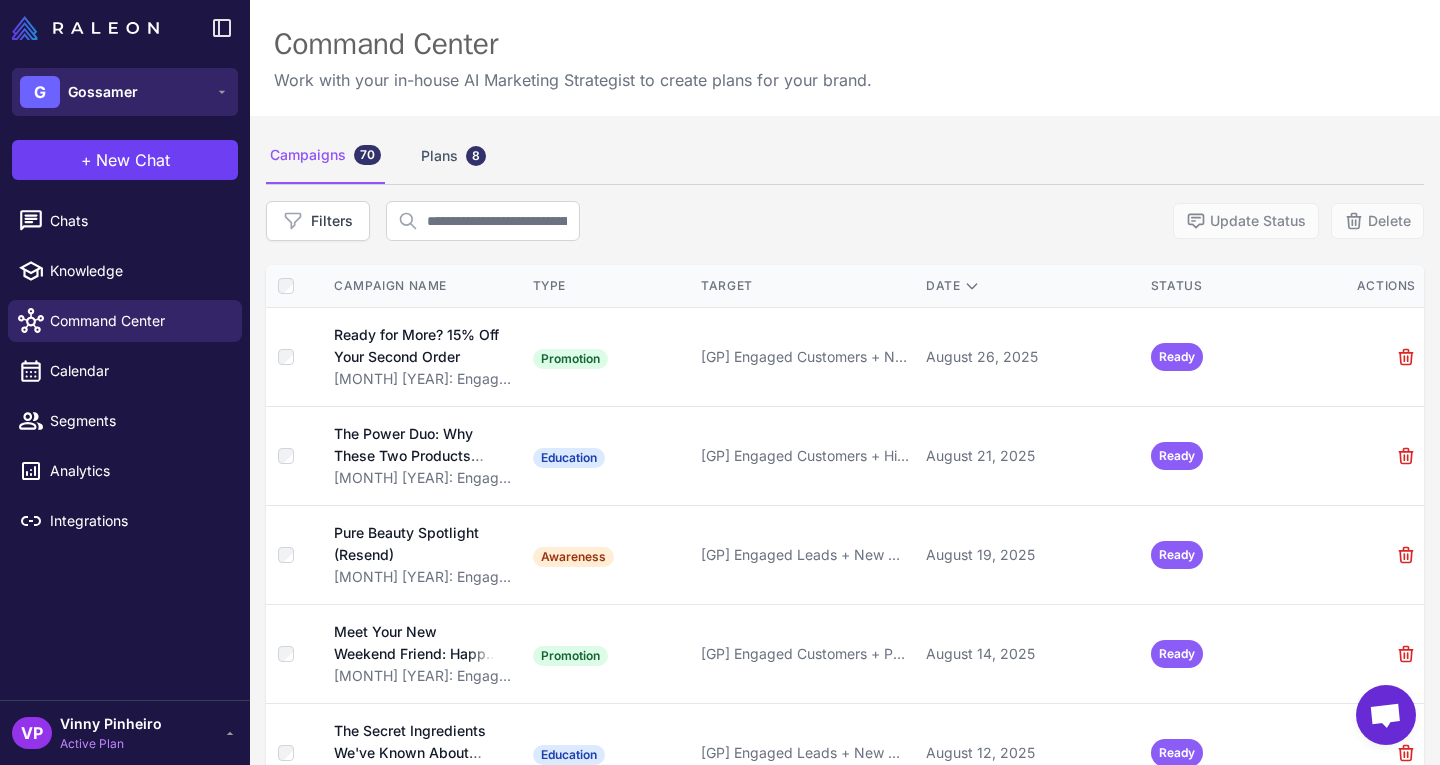 click on "Gossamer" at bounding box center [103, 92] 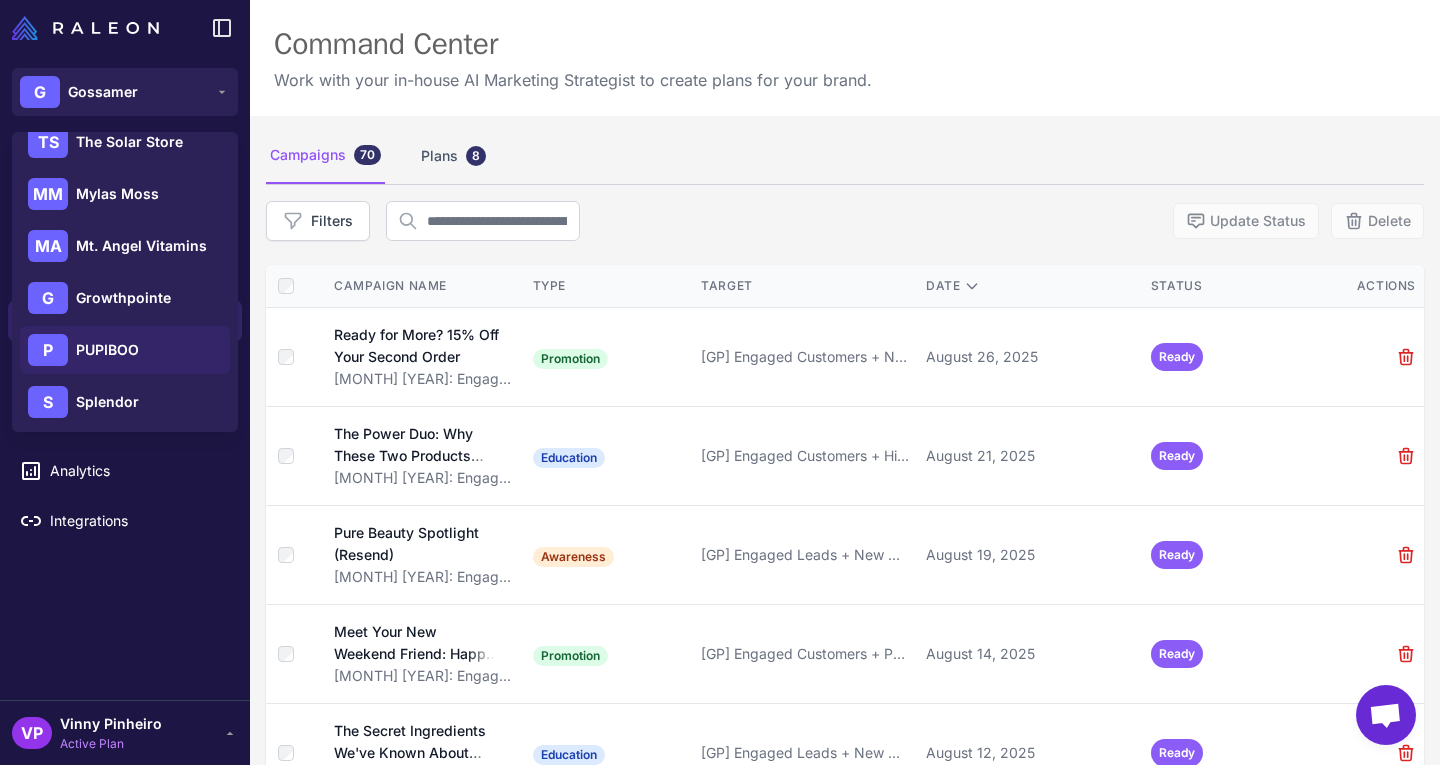 scroll, scrollTop: 288, scrollLeft: 0, axis: vertical 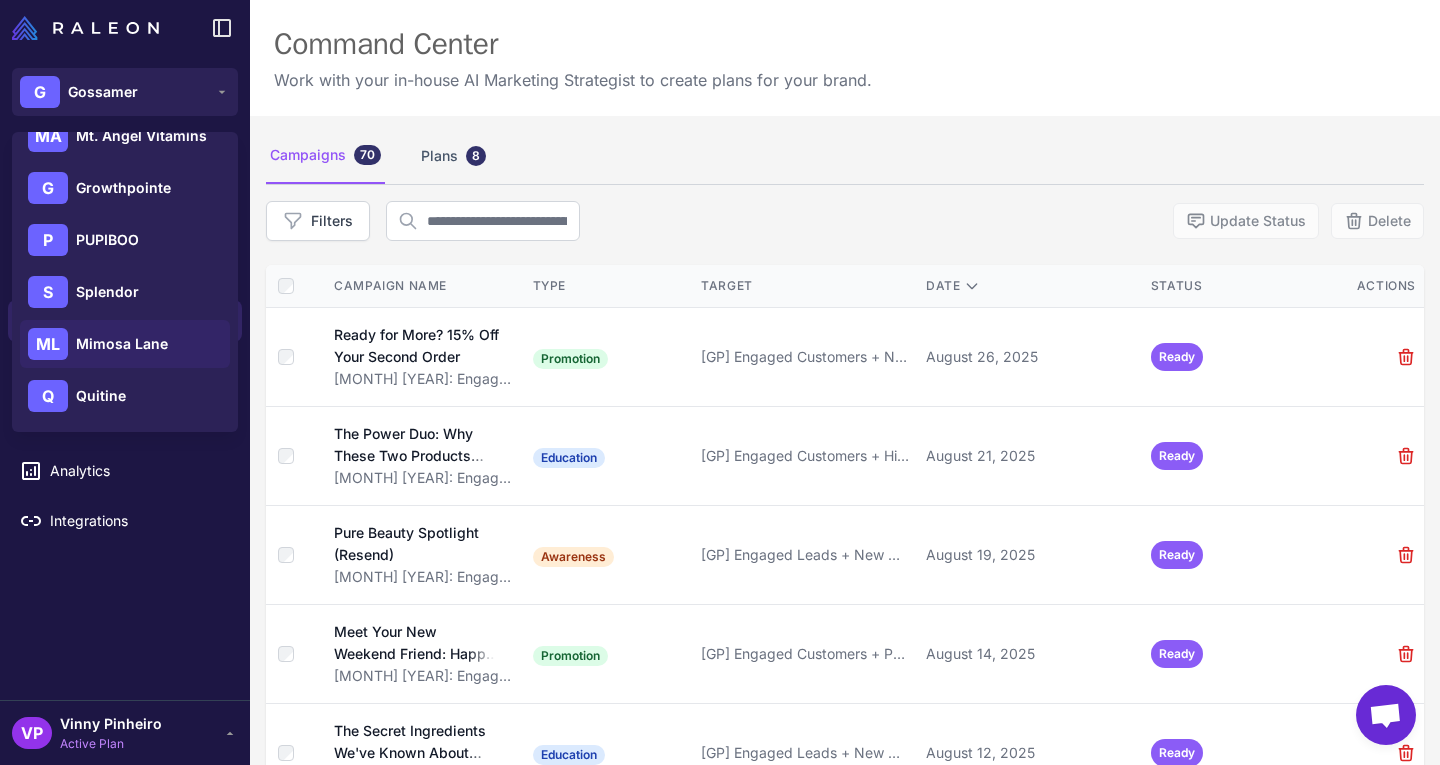 drag, startPoint x: 161, startPoint y: 344, endPoint x: 127, endPoint y: 351, distance: 34.713108 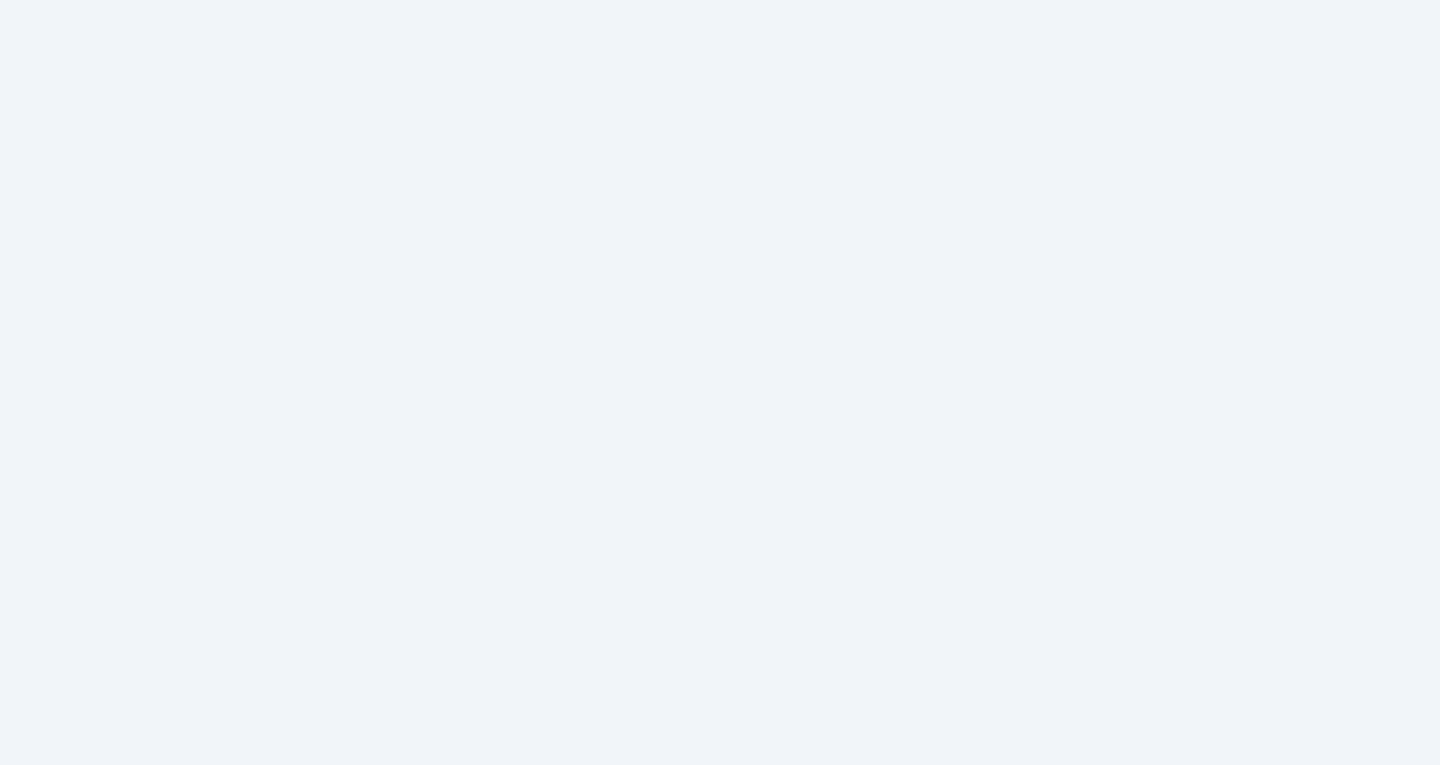scroll, scrollTop: 0, scrollLeft: 0, axis: both 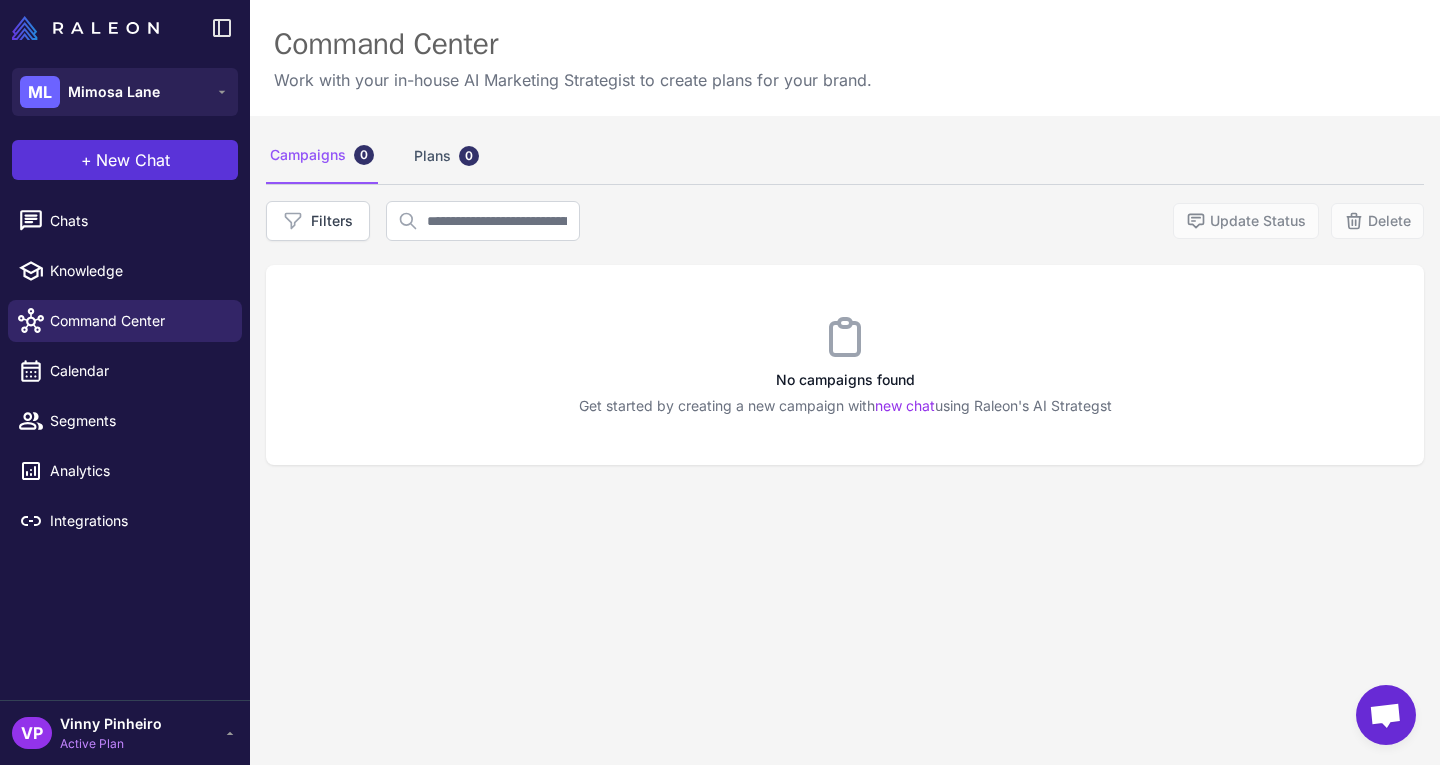 click on "New Chat" at bounding box center (133, 160) 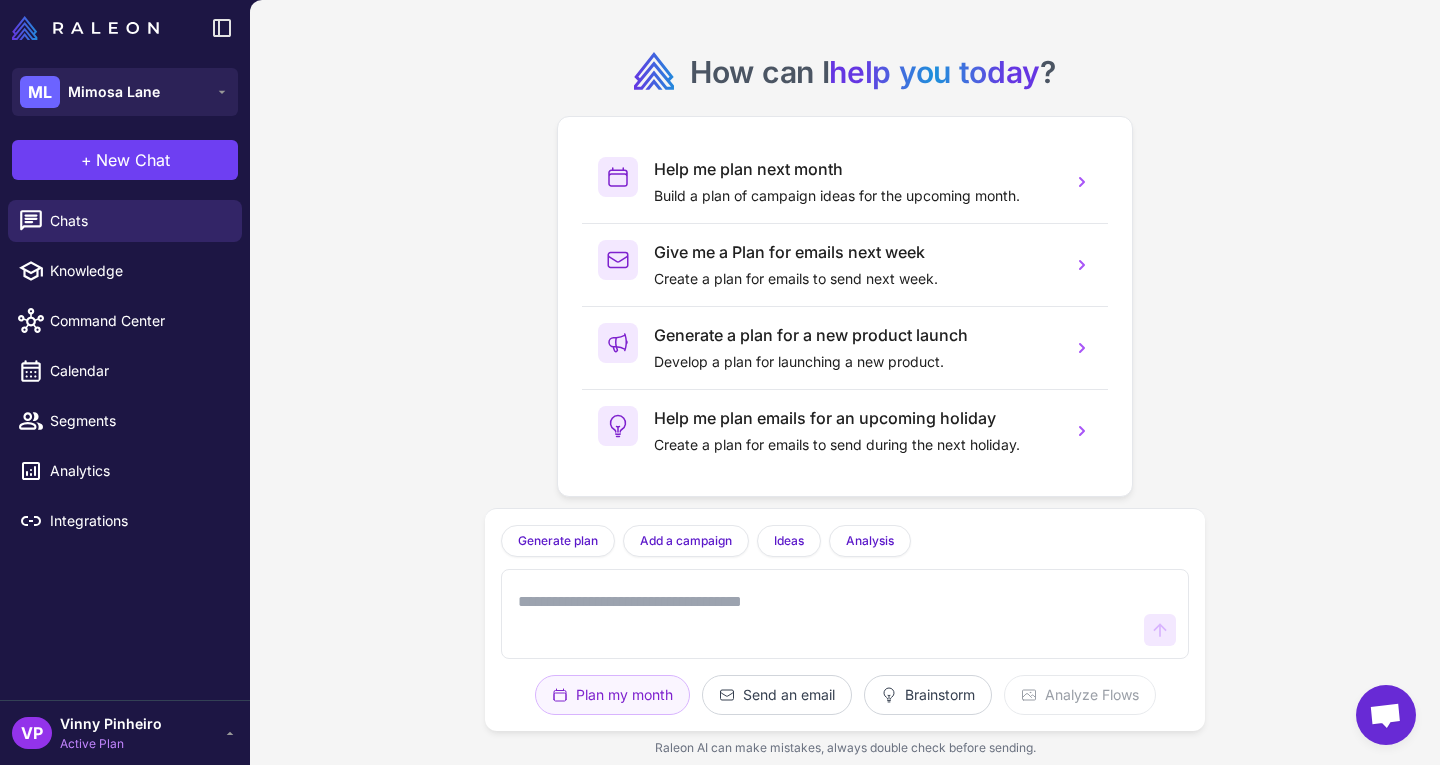 click at bounding box center (825, 614) 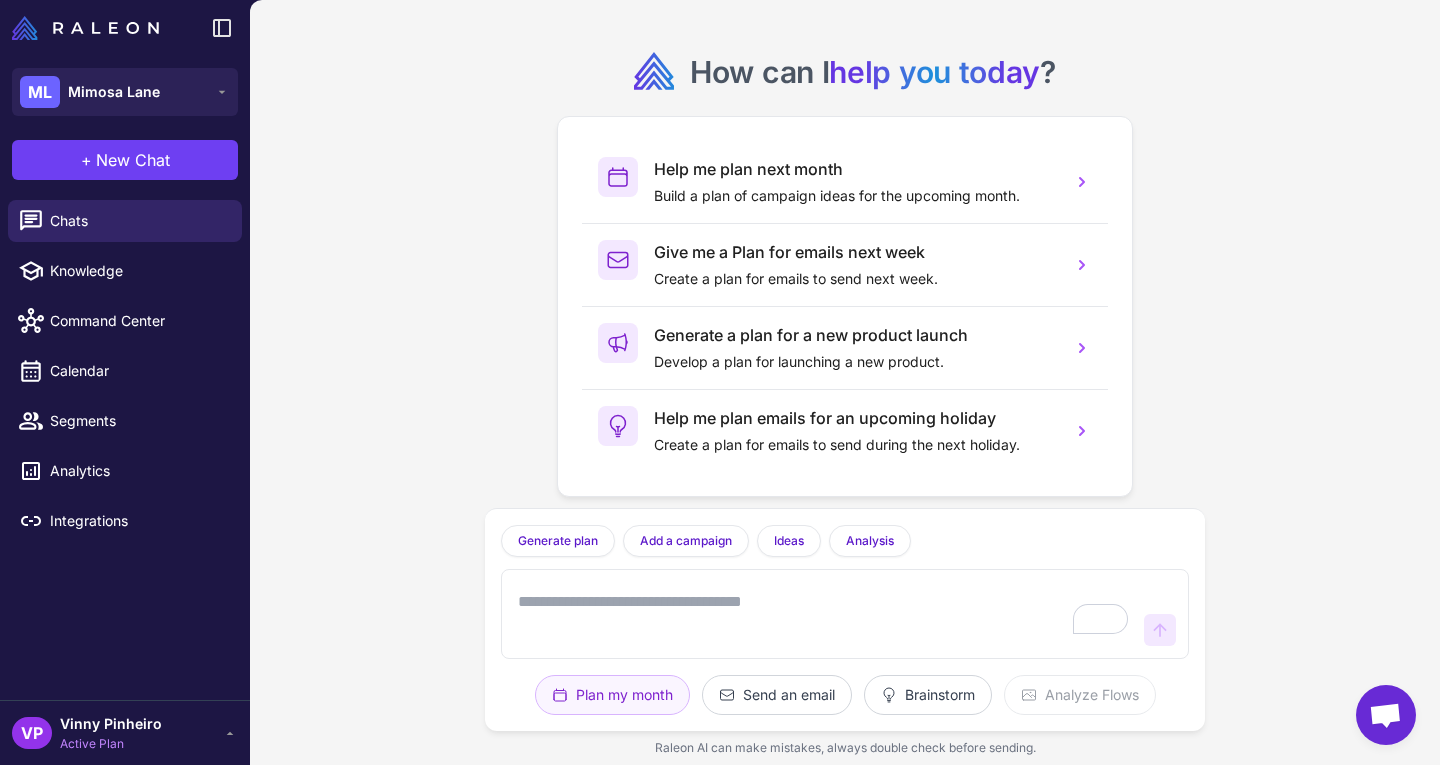 click on "How can I  help you today ? Help me plan next month Build a plan of campaign ideas for the upcoming month. Give me a Plan for emails next week Create a plan for emails to send next week. Generate a plan for a new product launch Develop a plan for launching a new product. Help me plan emails for an upcoming holiday Create a plan for emails to send during the next holiday. Generate plan Generate a plan based on what we have discussed. Add a campaign Add a campaign to your marketing plan Ideas Give me 5 campaign ideas using your analysis Analysis What type of campaigns work best for my store?  Plan my month  Send an email  Brainstorm  Analyze Flows  Raleon AI can make mistakes, always double check before sending." at bounding box center (845, 382) 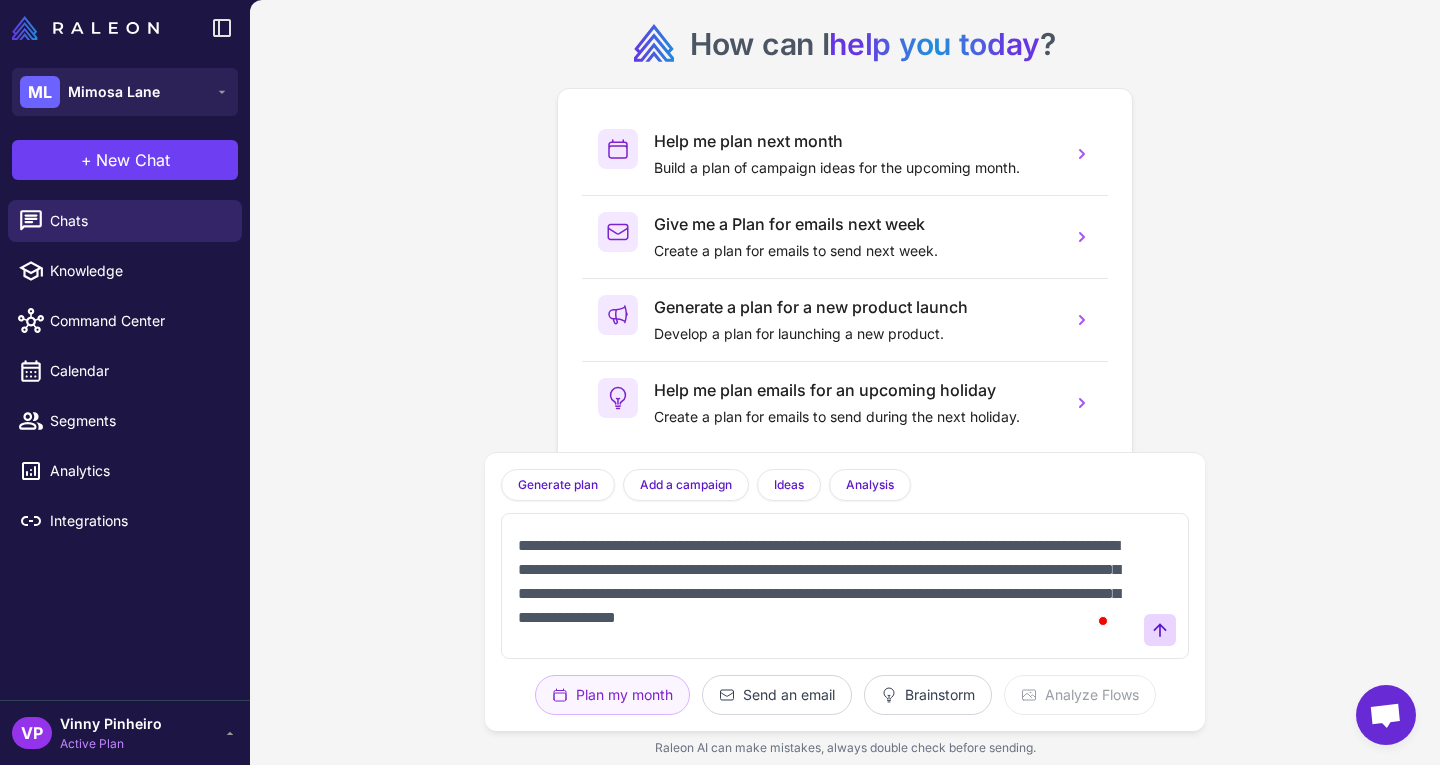 scroll, scrollTop: 5, scrollLeft: 0, axis: vertical 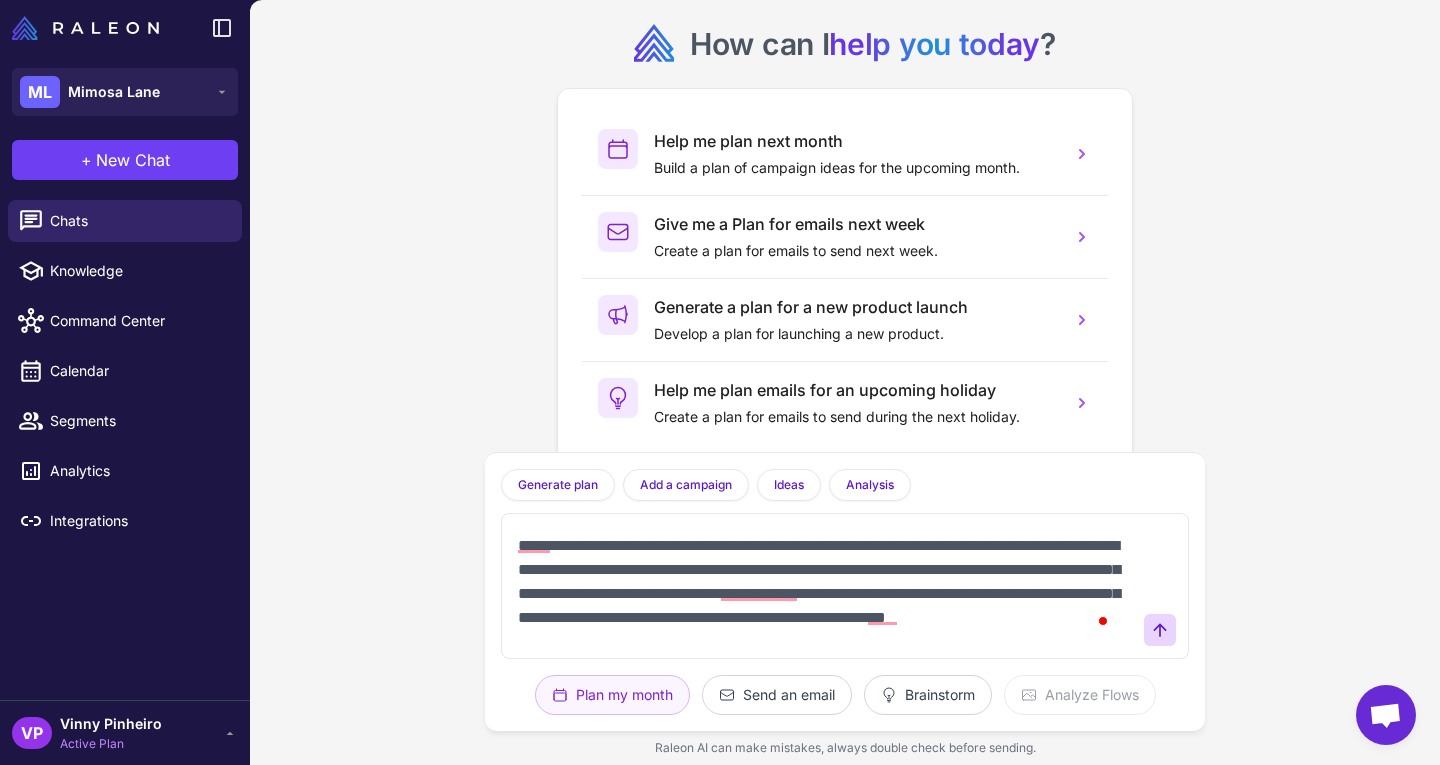 click on "**********" at bounding box center [825, 586] 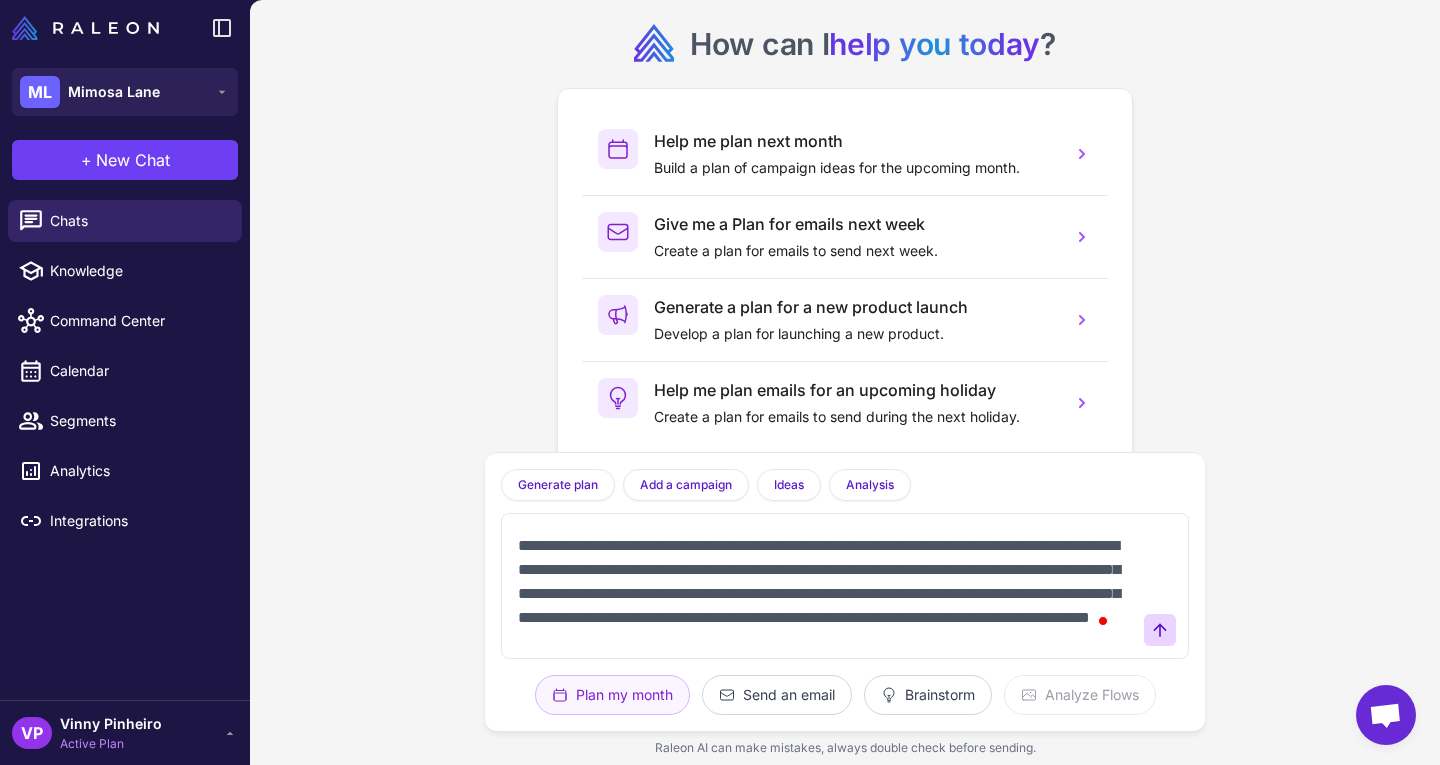 scroll, scrollTop: 29, scrollLeft: 0, axis: vertical 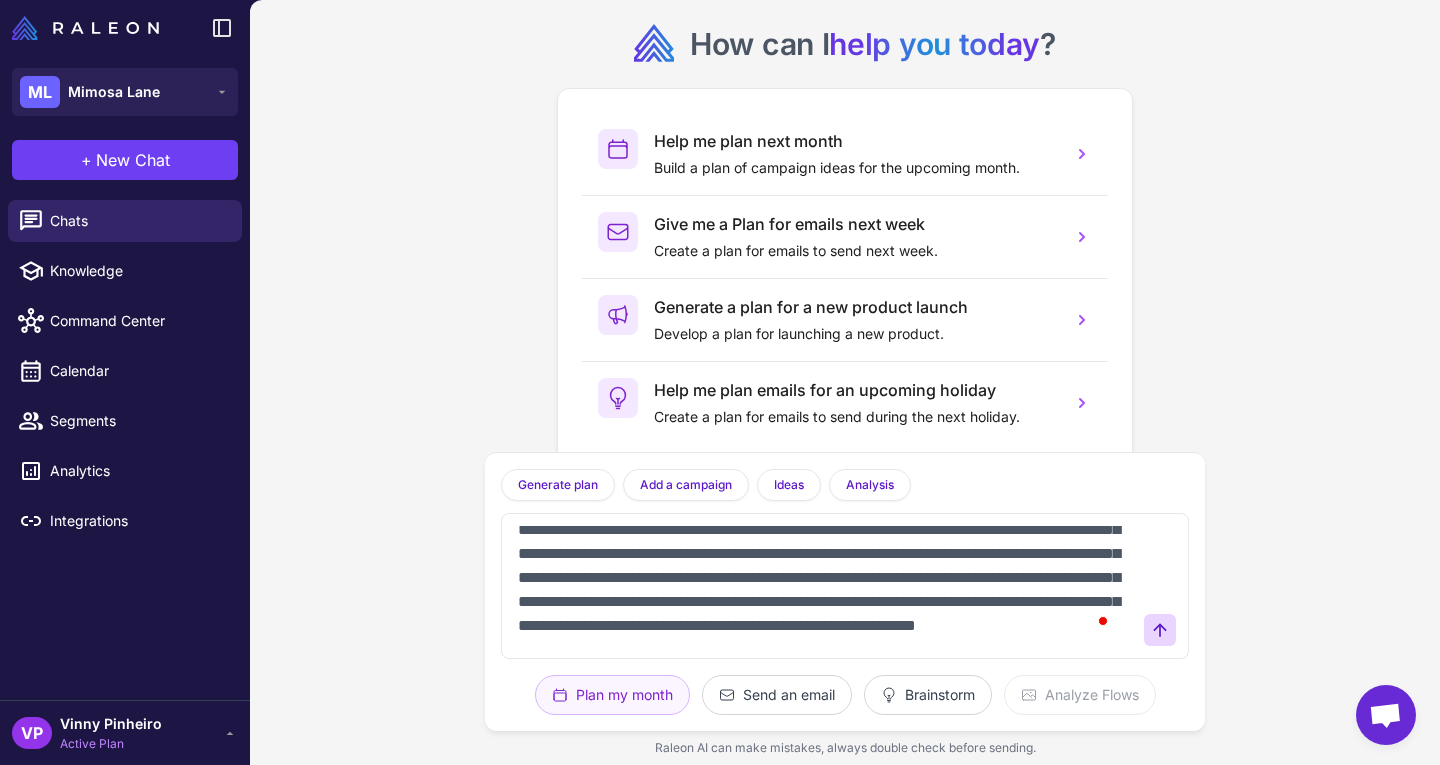 click on "**********" at bounding box center [825, 586] 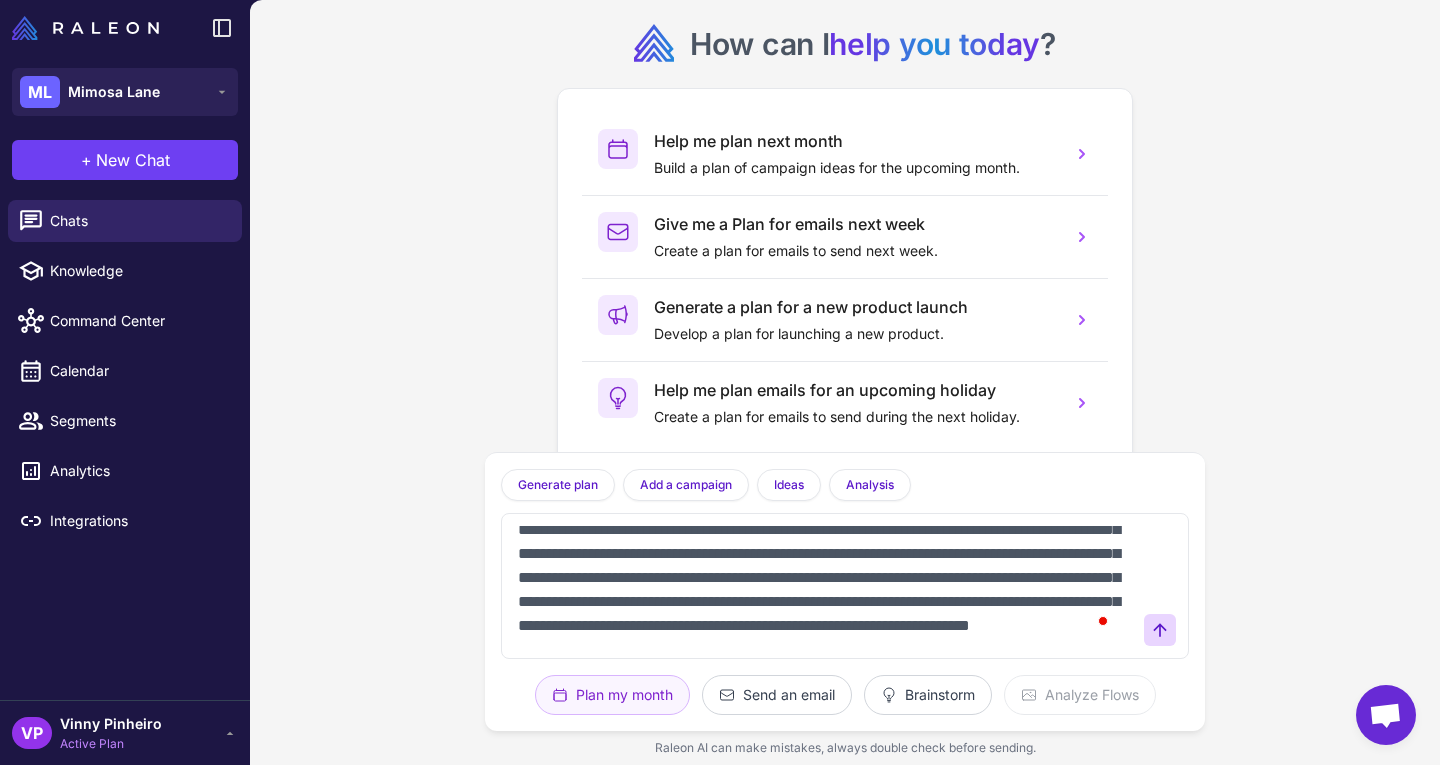scroll, scrollTop: 125, scrollLeft: 0, axis: vertical 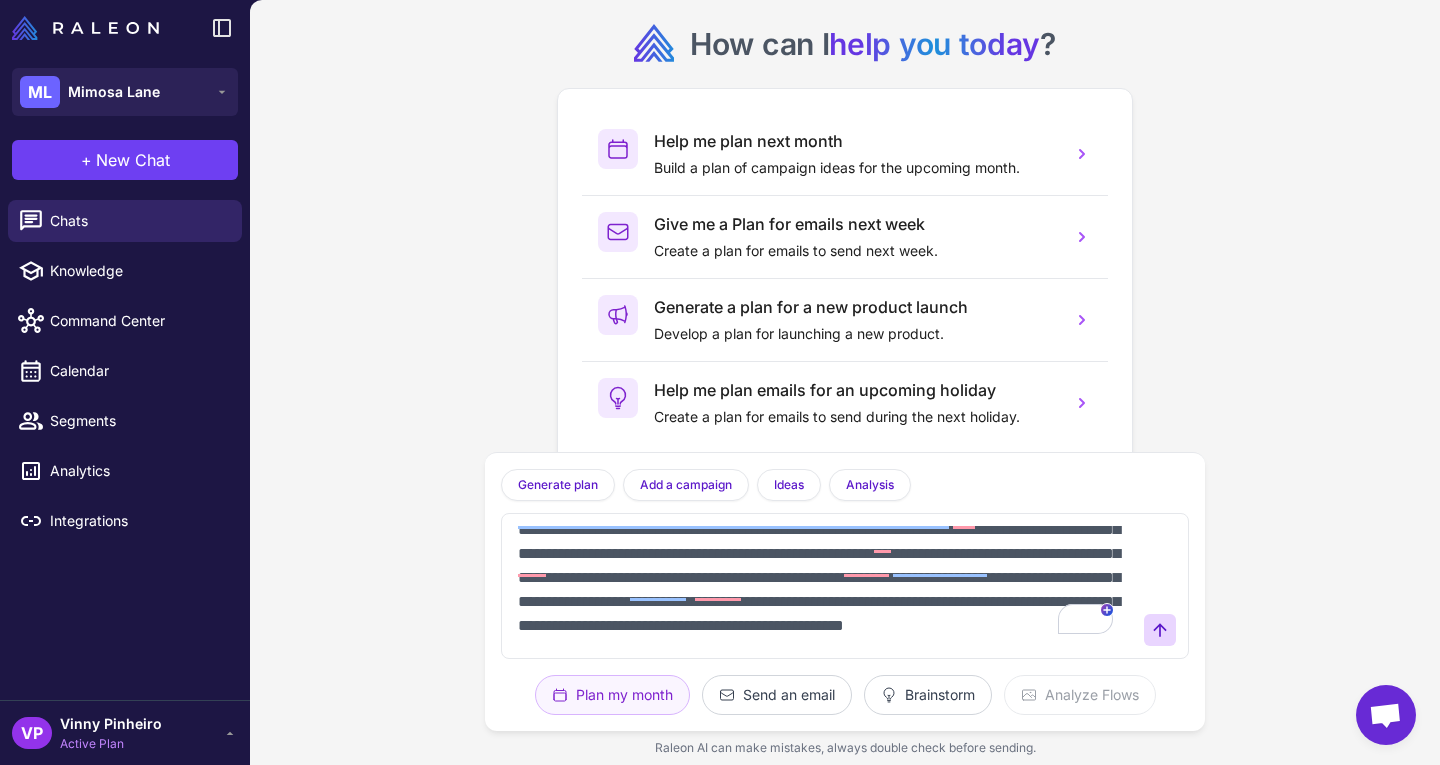 paste on "**********" 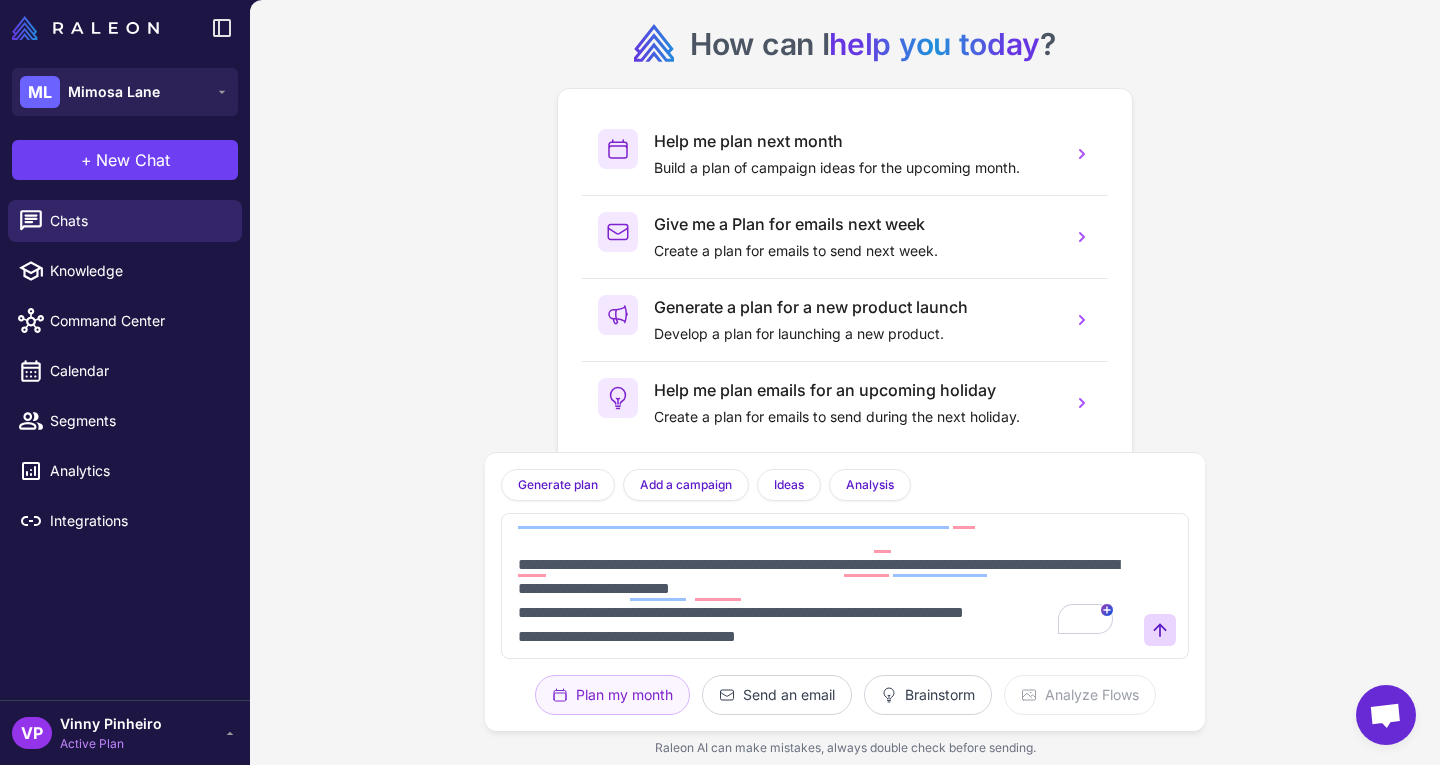 scroll, scrollTop: 341, scrollLeft: 0, axis: vertical 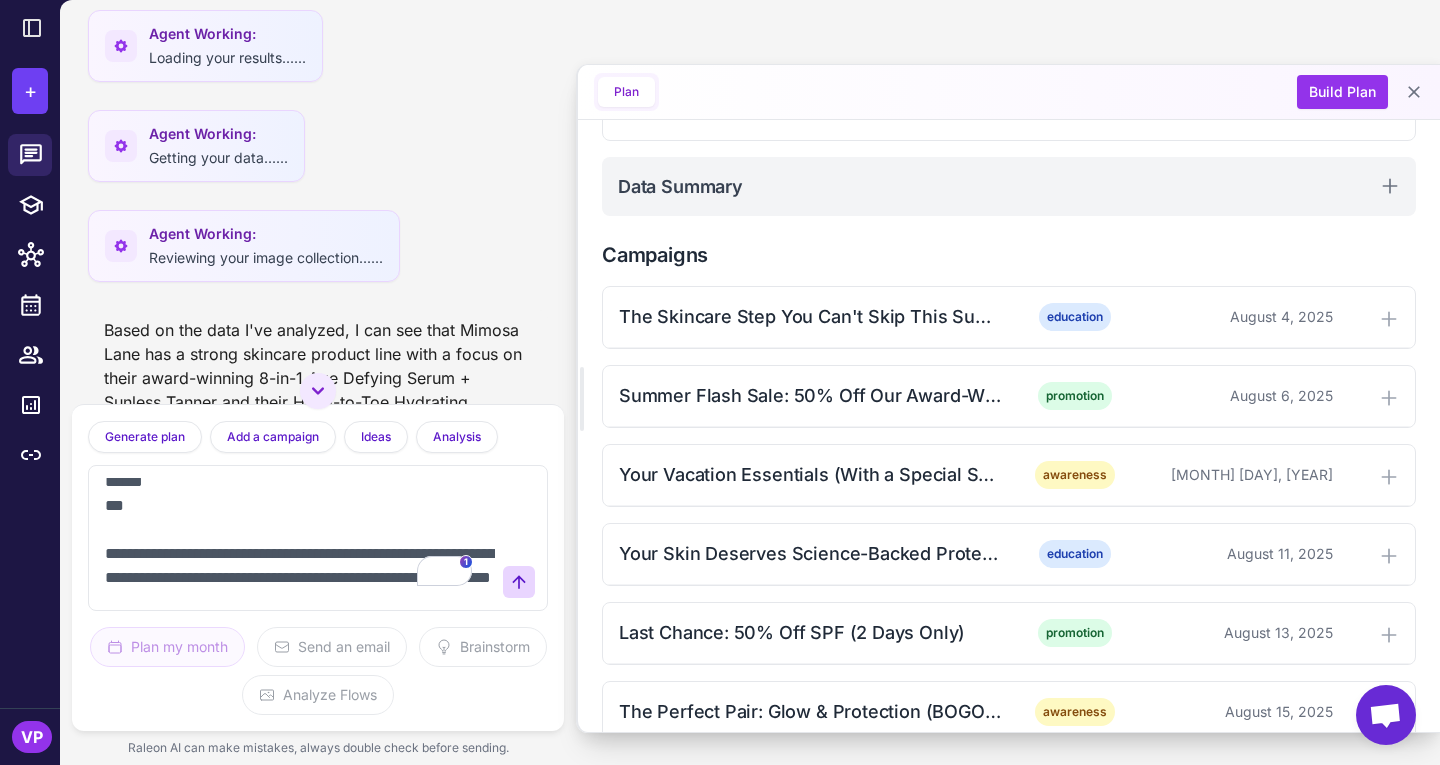 drag, startPoint x: 326, startPoint y: 542, endPoint x: 337, endPoint y: 541, distance: 11.045361 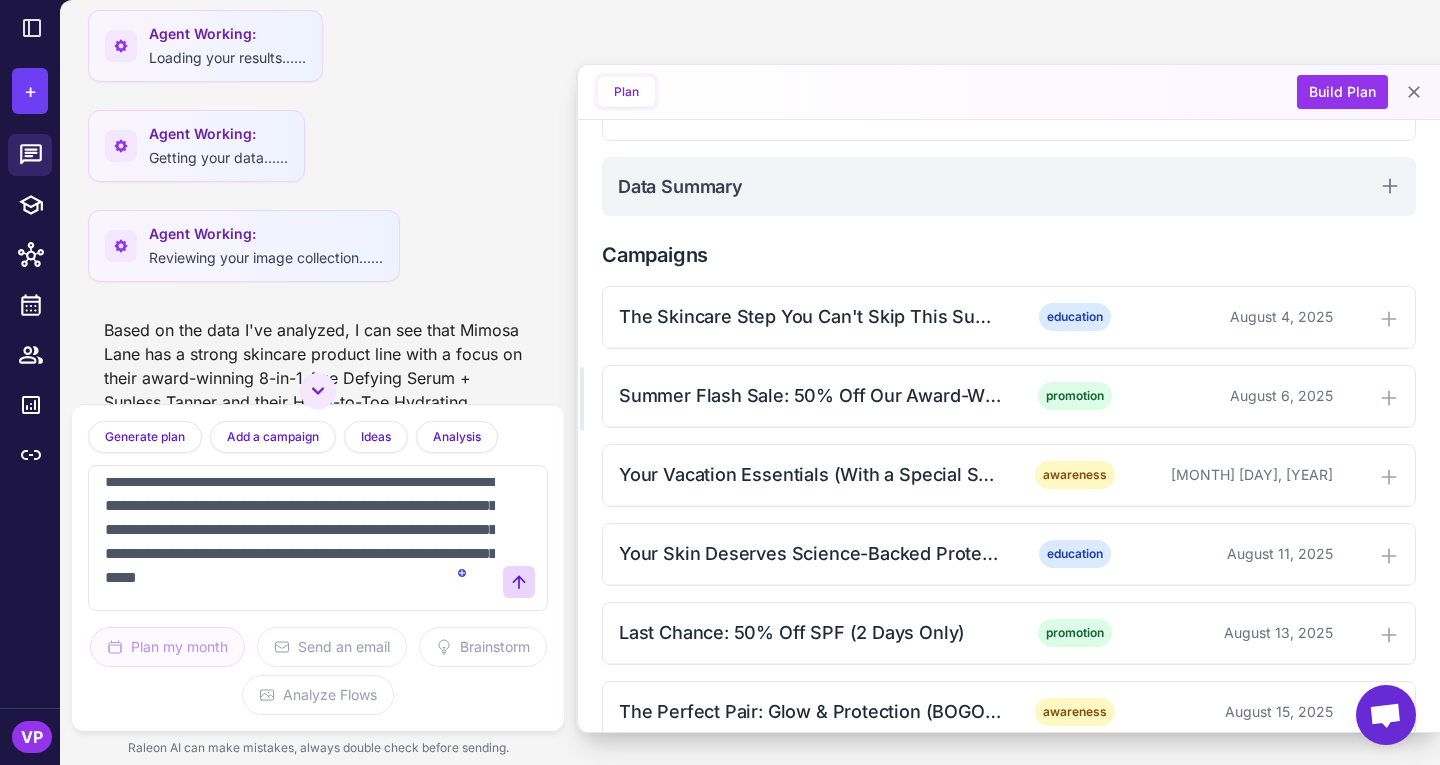 click on "**********" at bounding box center [298, 538] 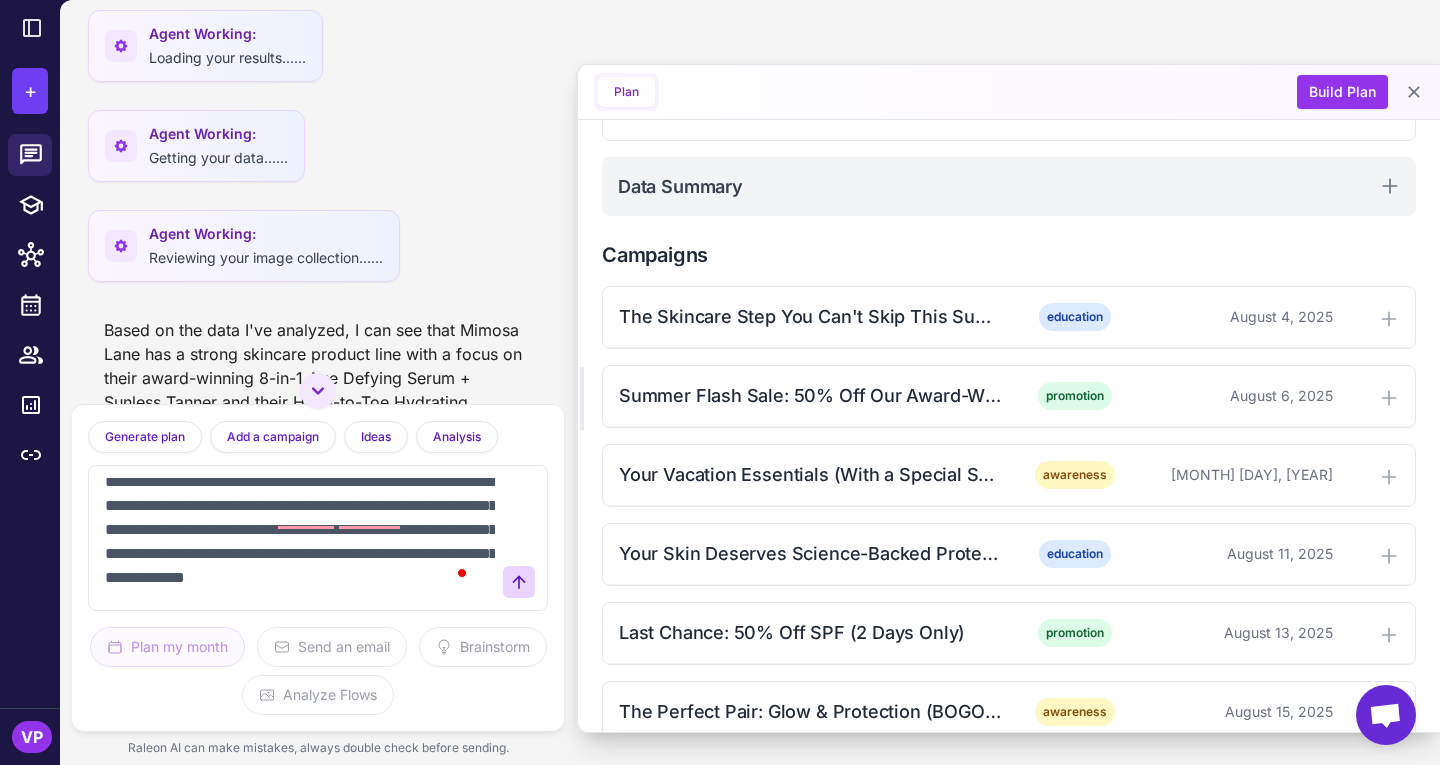 click at bounding box center (463, 572) 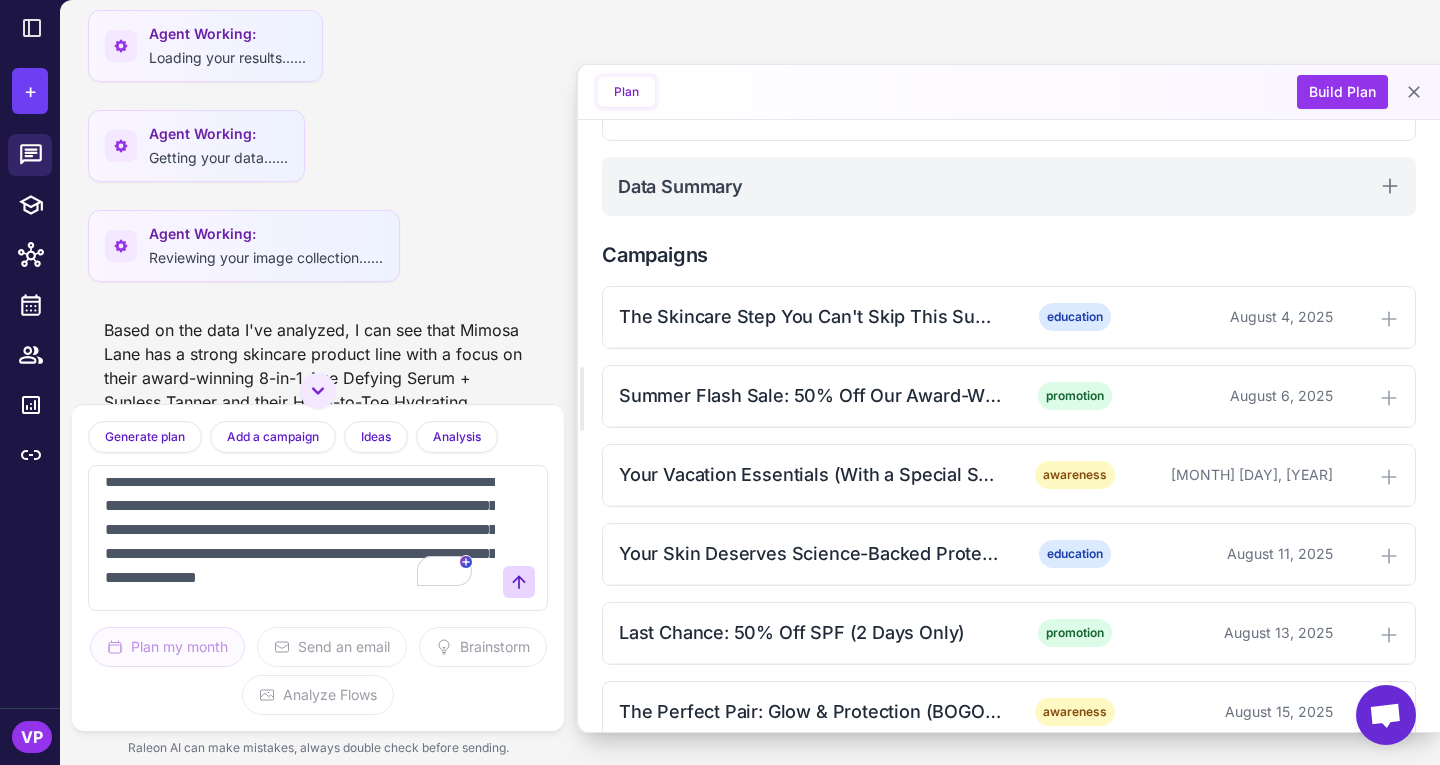 scroll, scrollTop: 222, scrollLeft: 0, axis: vertical 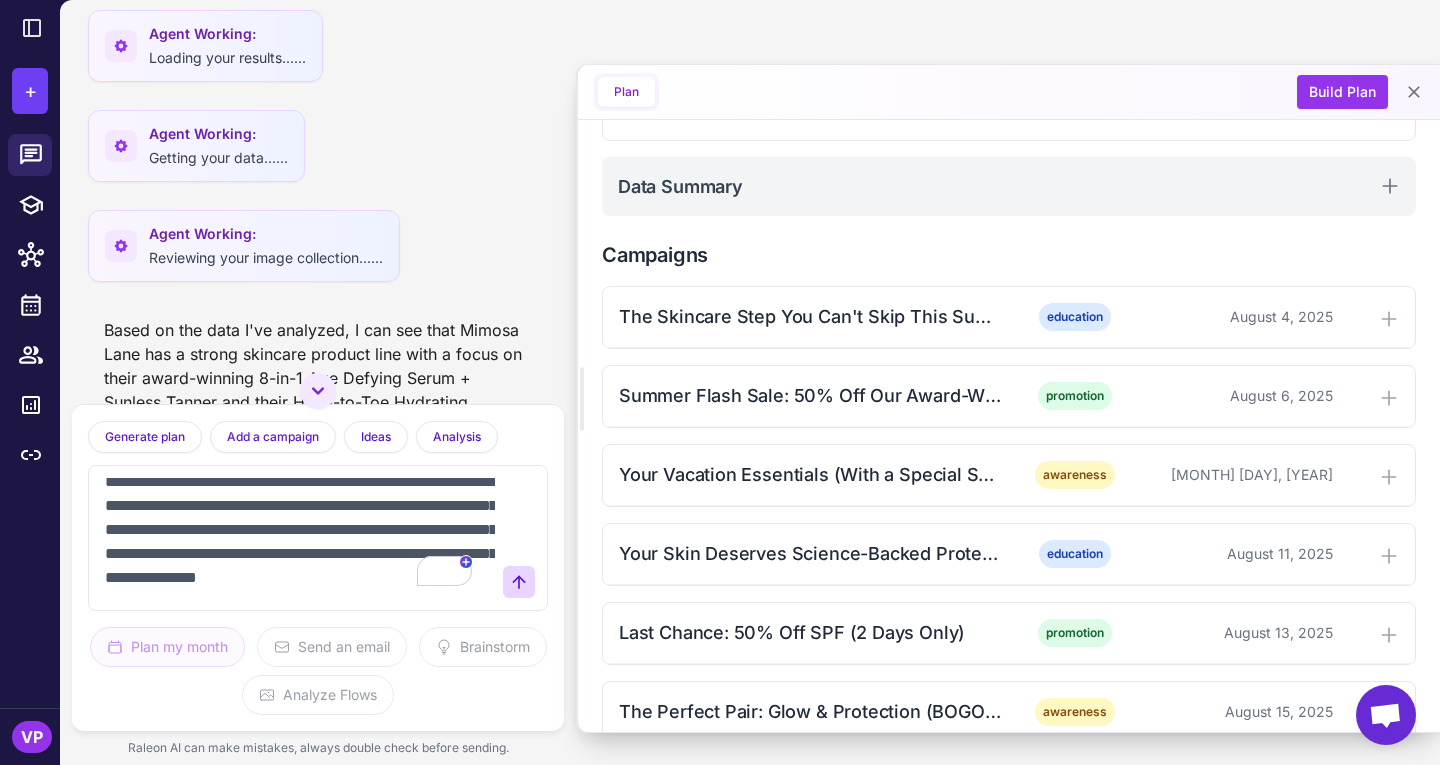 type on "**********" 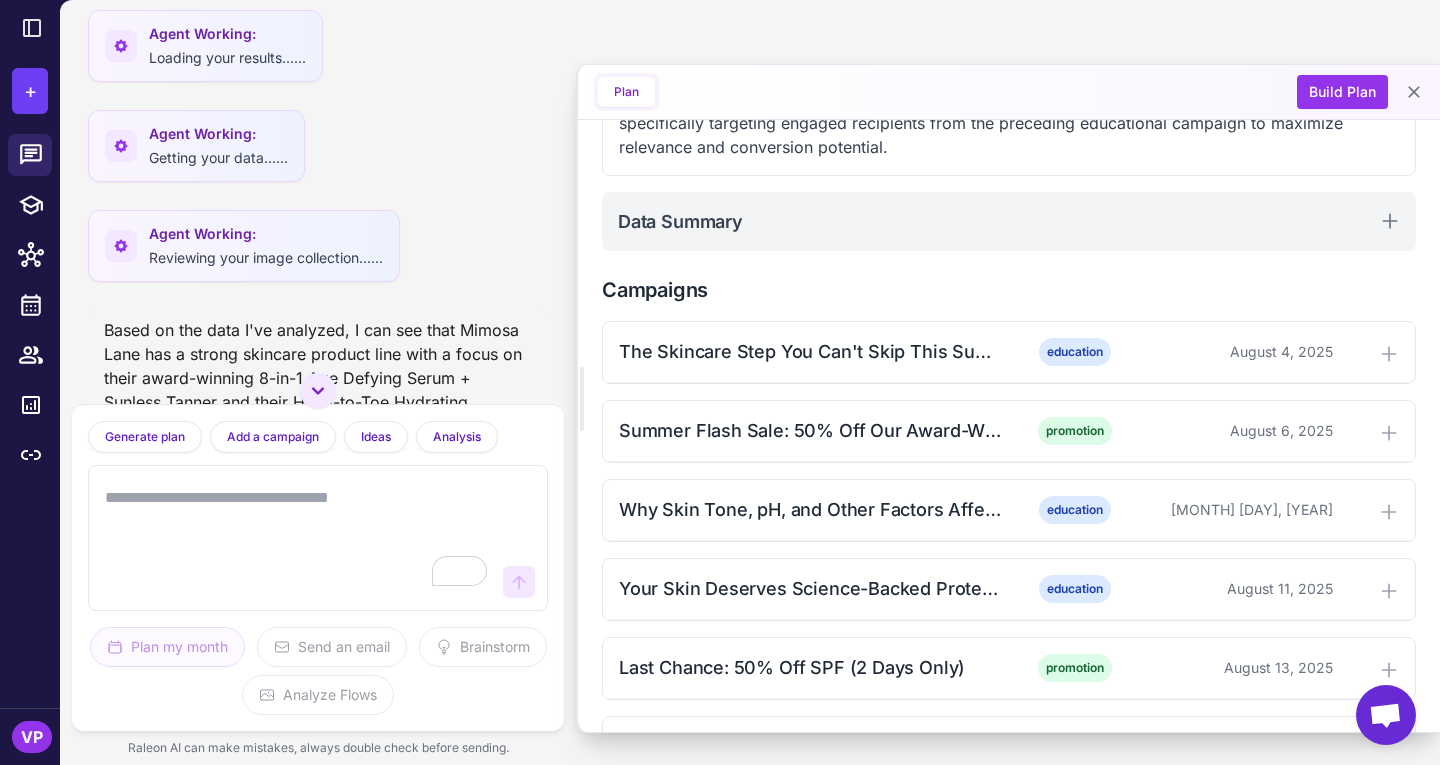 scroll, scrollTop: 509, scrollLeft: 0, axis: vertical 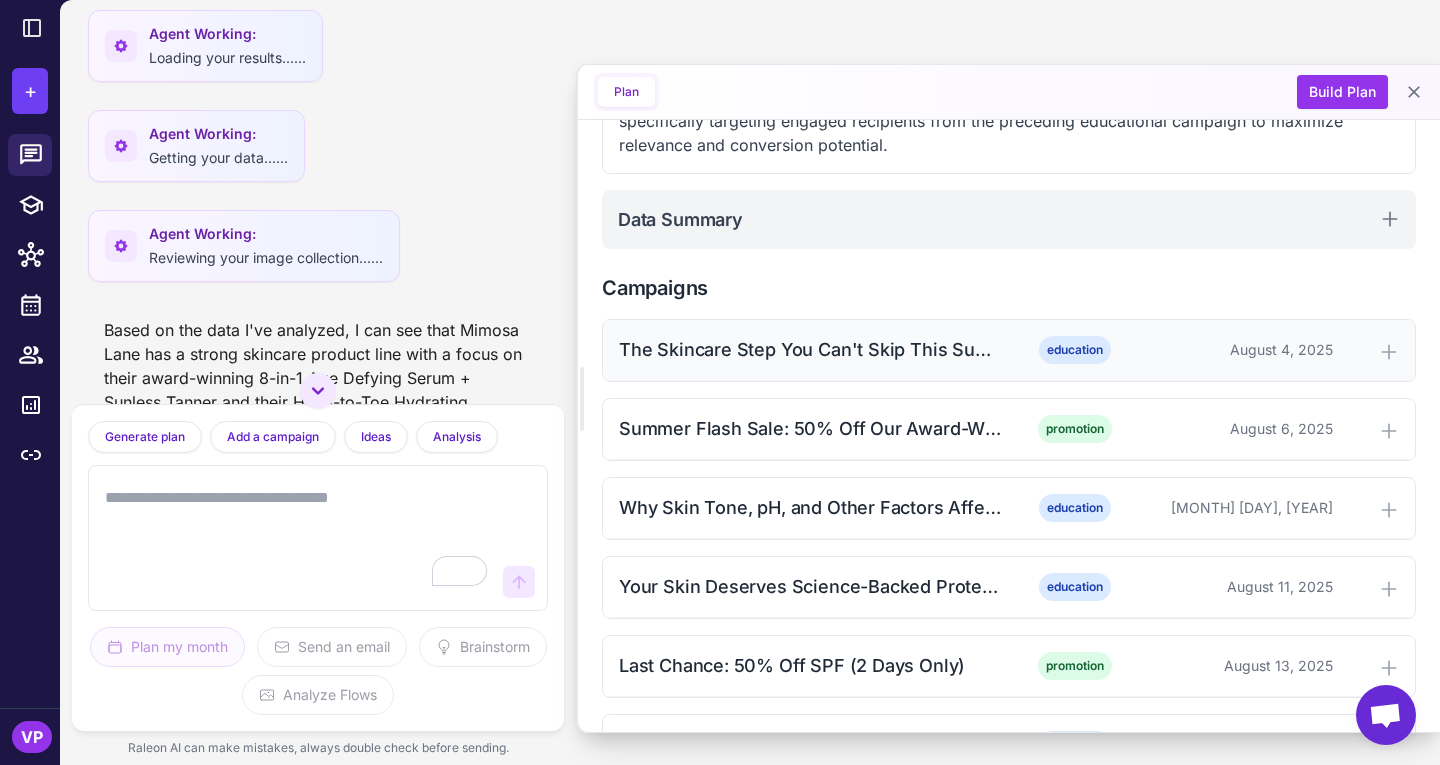 click on "The Skincare Step You Can't Skip This Summer education August 4, 2025" at bounding box center (1009, 350) 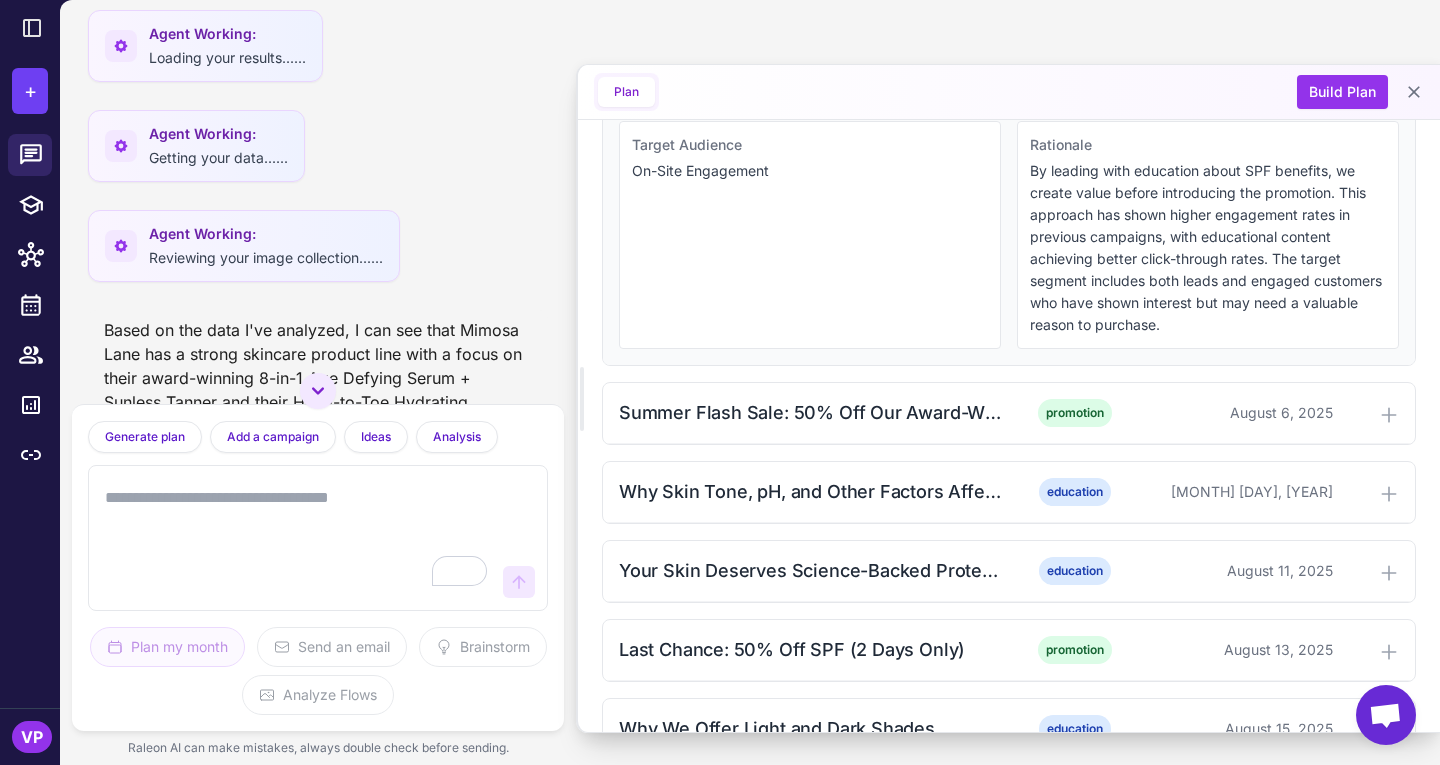 scroll, scrollTop: 899, scrollLeft: 0, axis: vertical 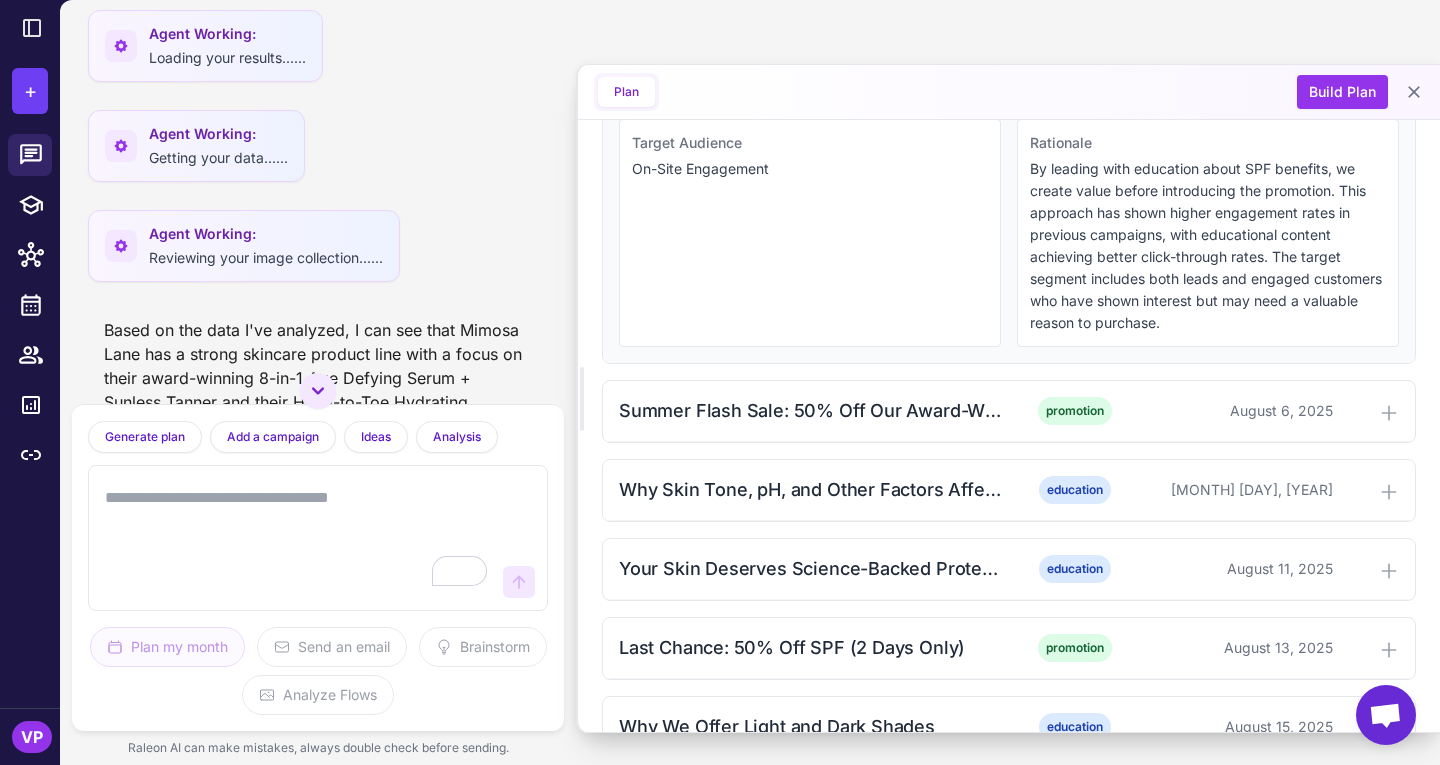 click at bounding box center [298, 538] 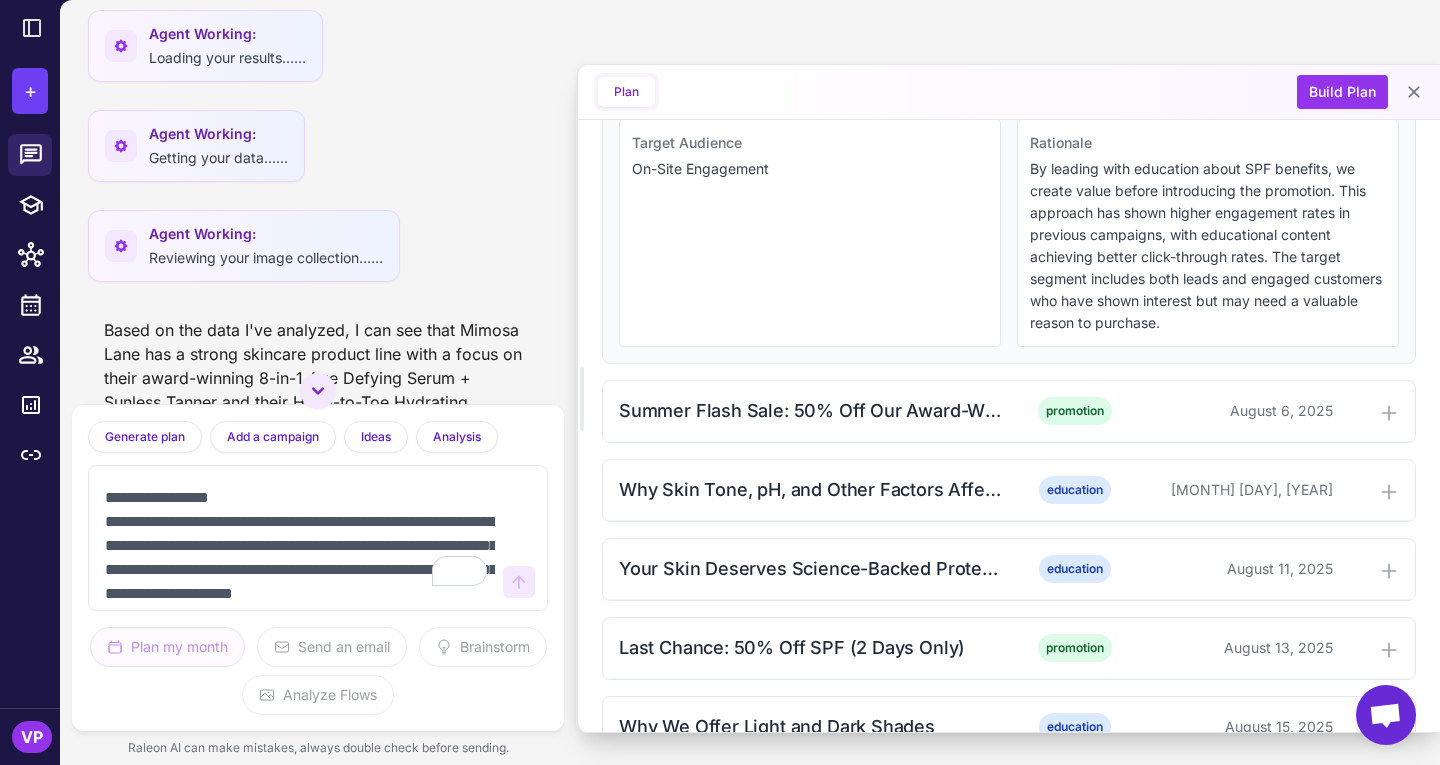 scroll, scrollTop: 221, scrollLeft: 0, axis: vertical 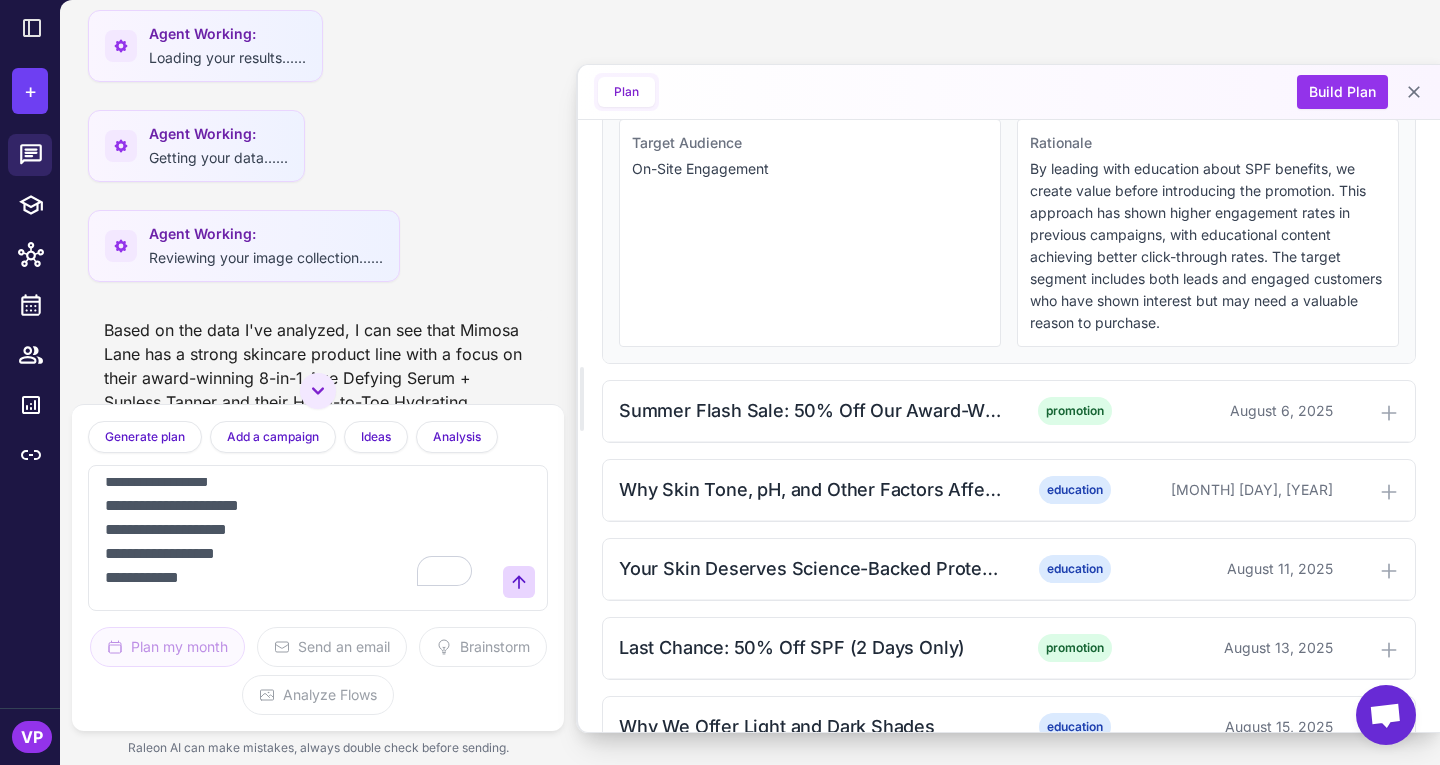 paste on "**********" 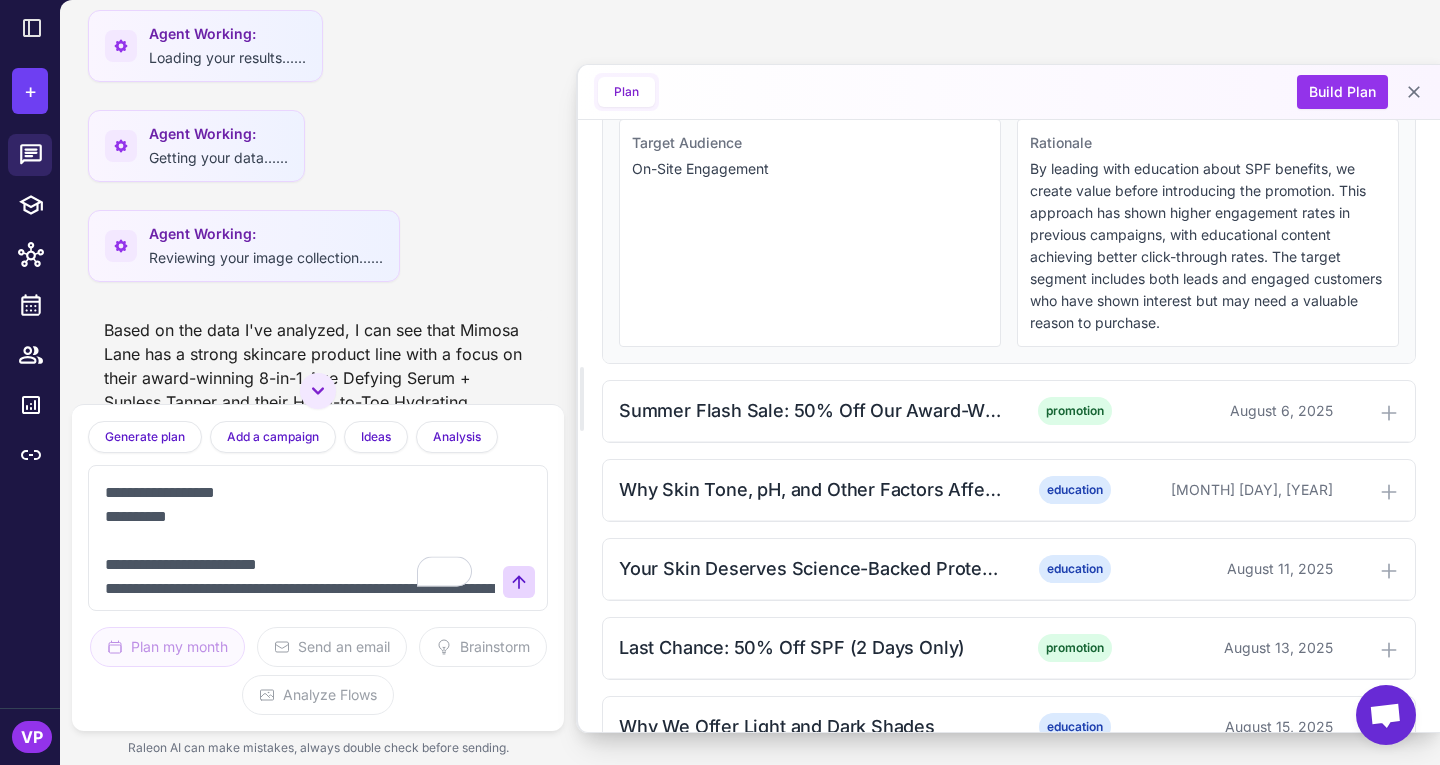 scroll, scrollTop: 401, scrollLeft: 0, axis: vertical 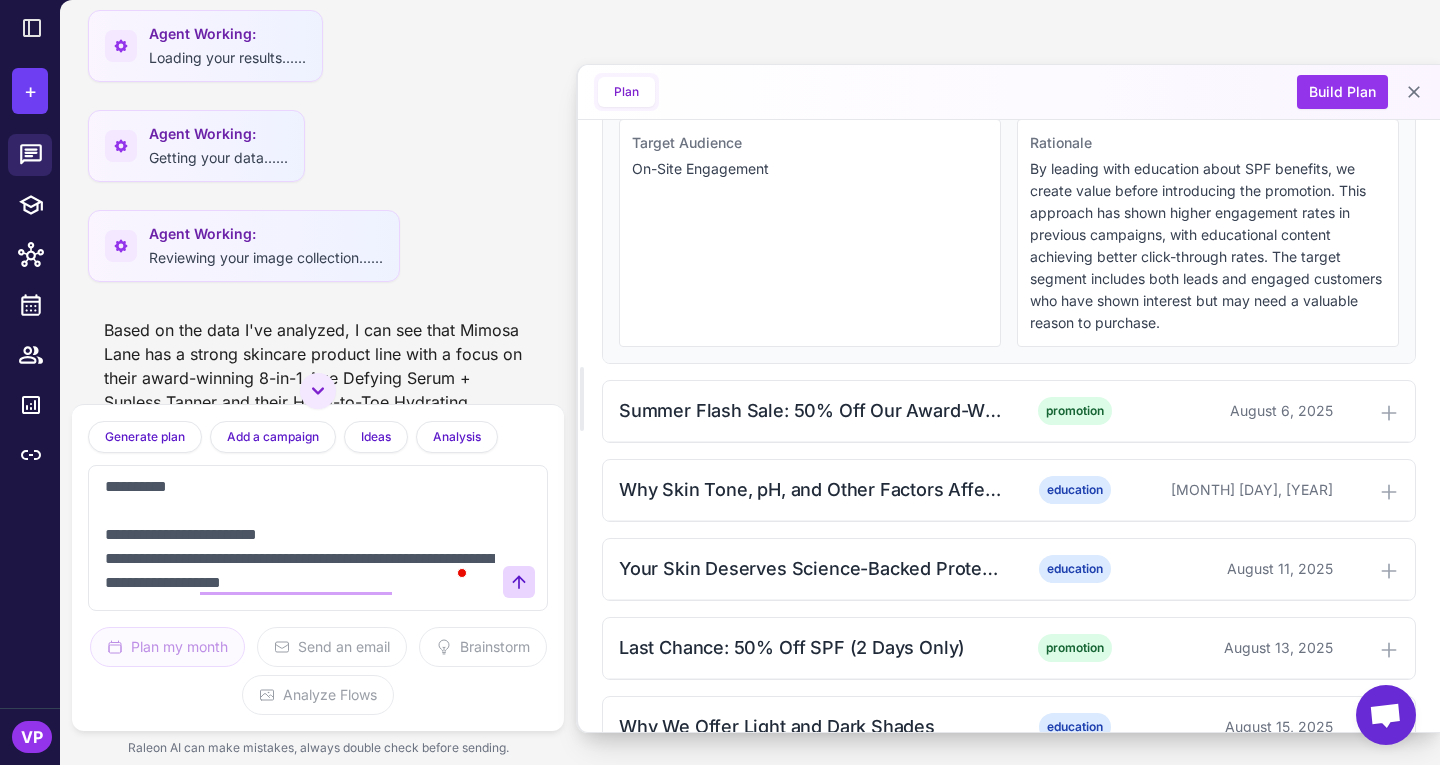 drag, startPoint x: 295, startPoint y: 571, endPoint x: 107, endPoint y: 578, distance: 188.13028 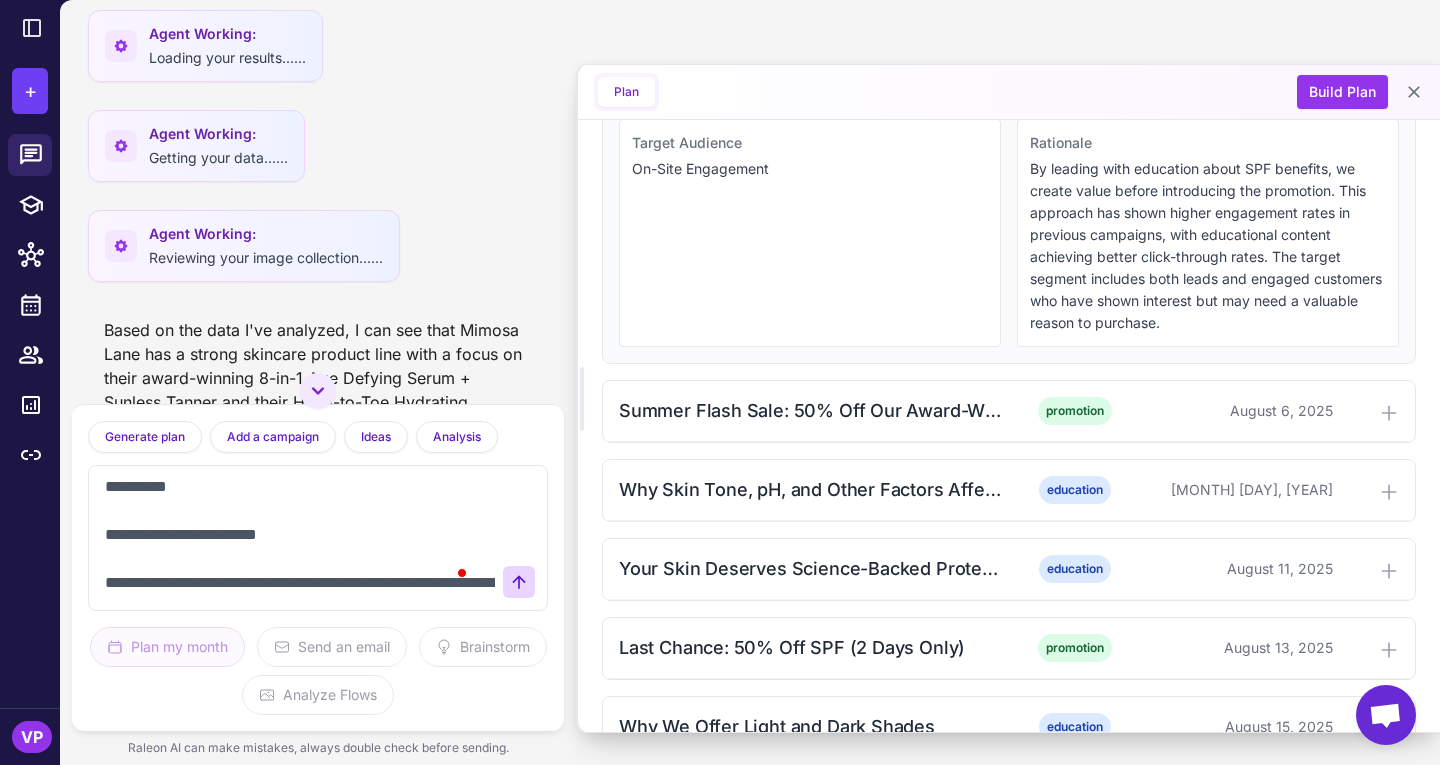 type on "**********" 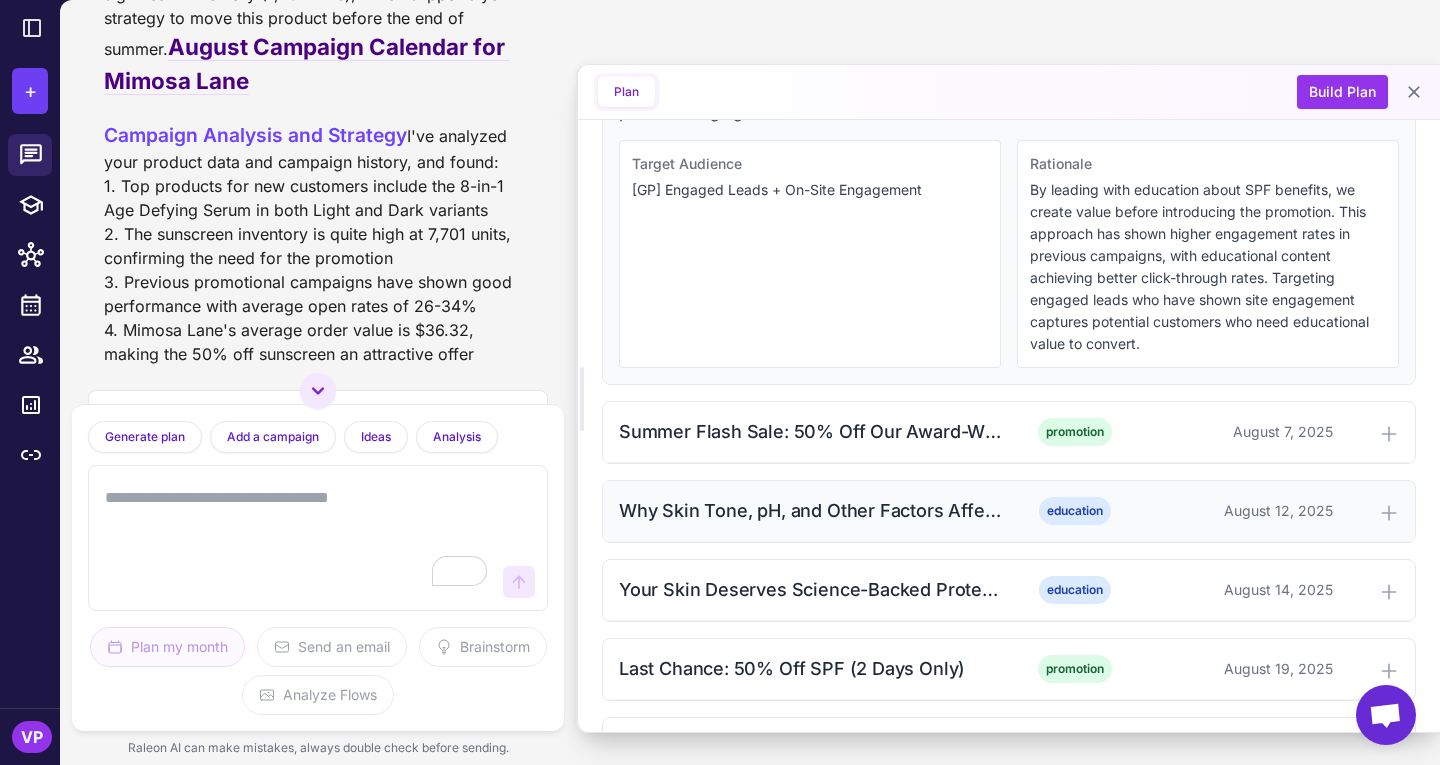 scroll, scrollTop: 903, scrollLeft: 0, axis: vertical 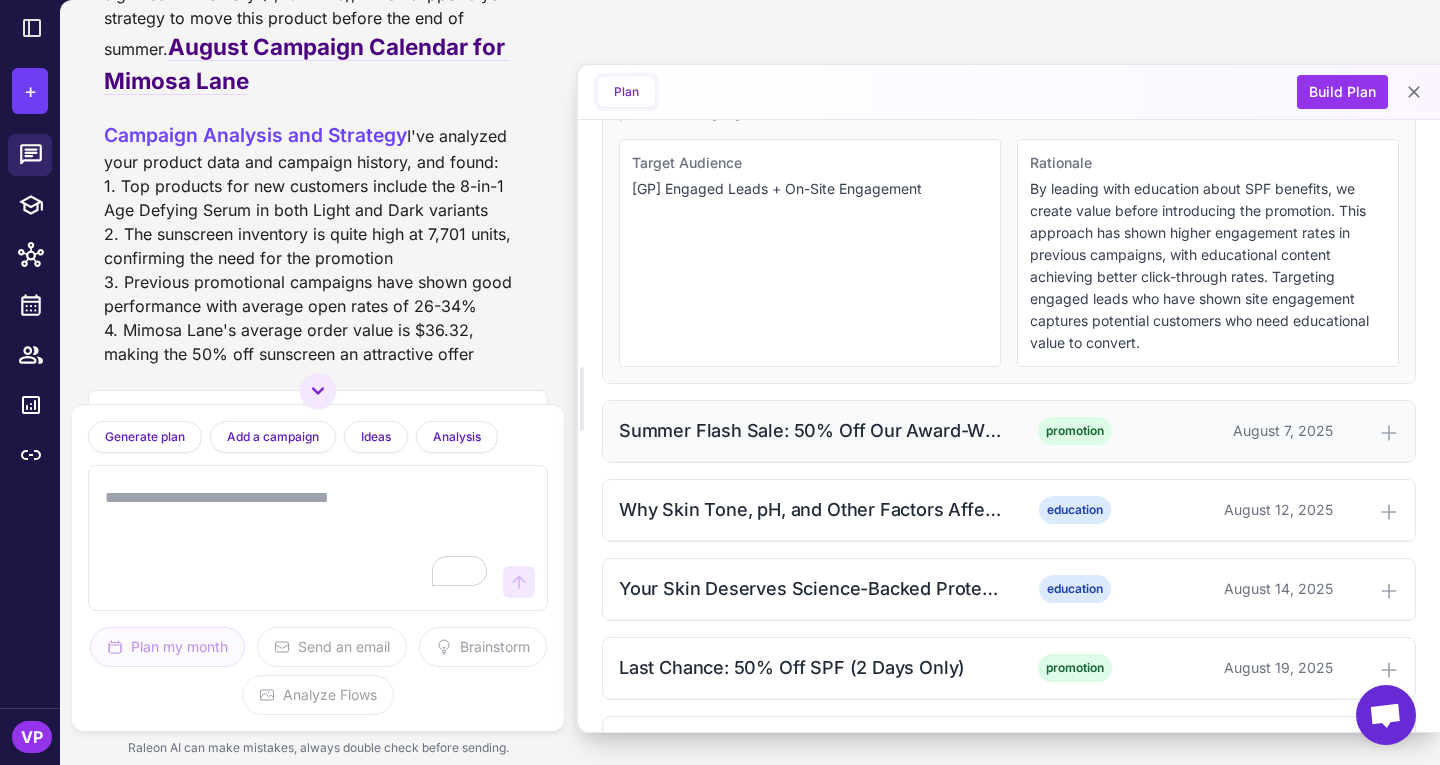 click on "Summer Flash Sale: 50% Off Our Award-Winning SPF 45 promotion August 7, 2025" at bounding box center (1009, 431) 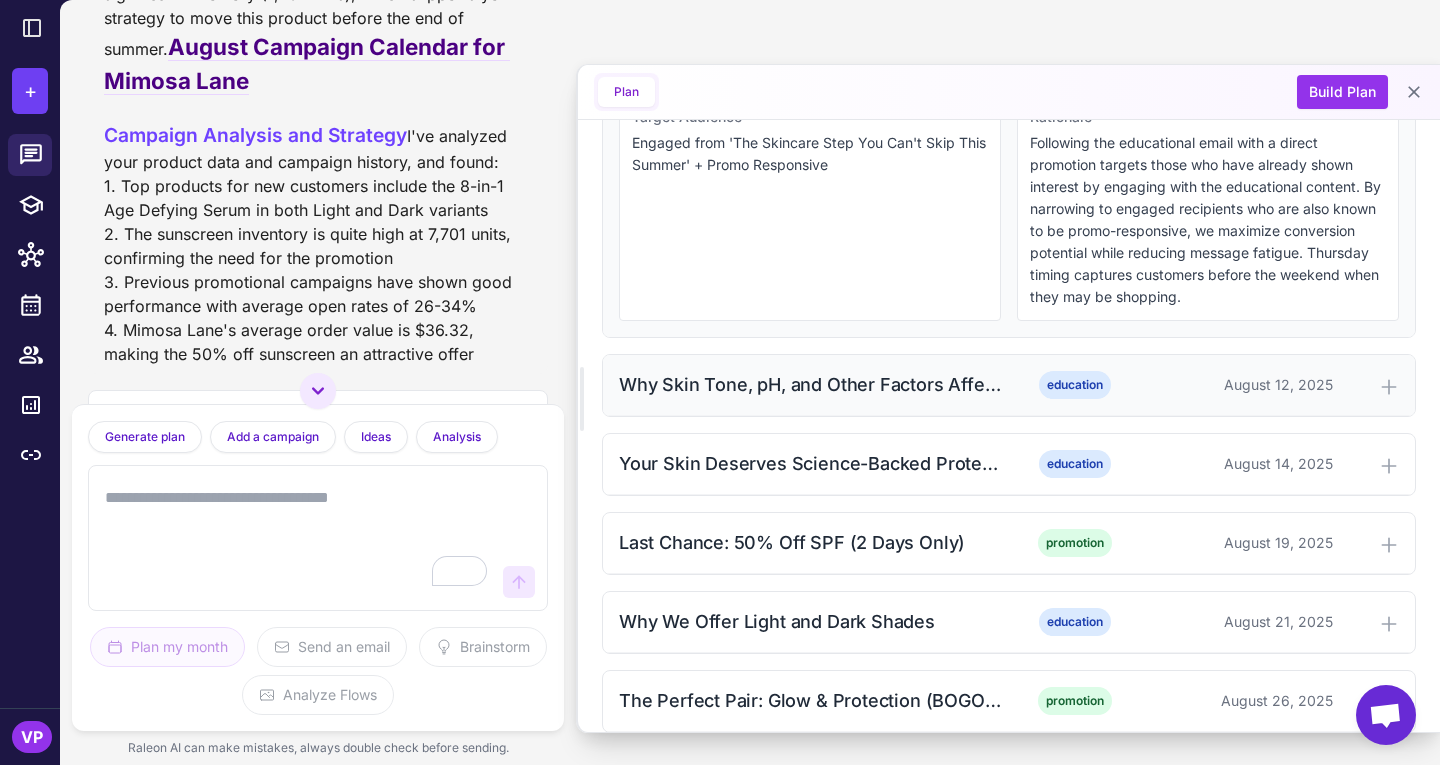 scroll, scrollTop: 1403, scrollLeft: 0, axis: vertical 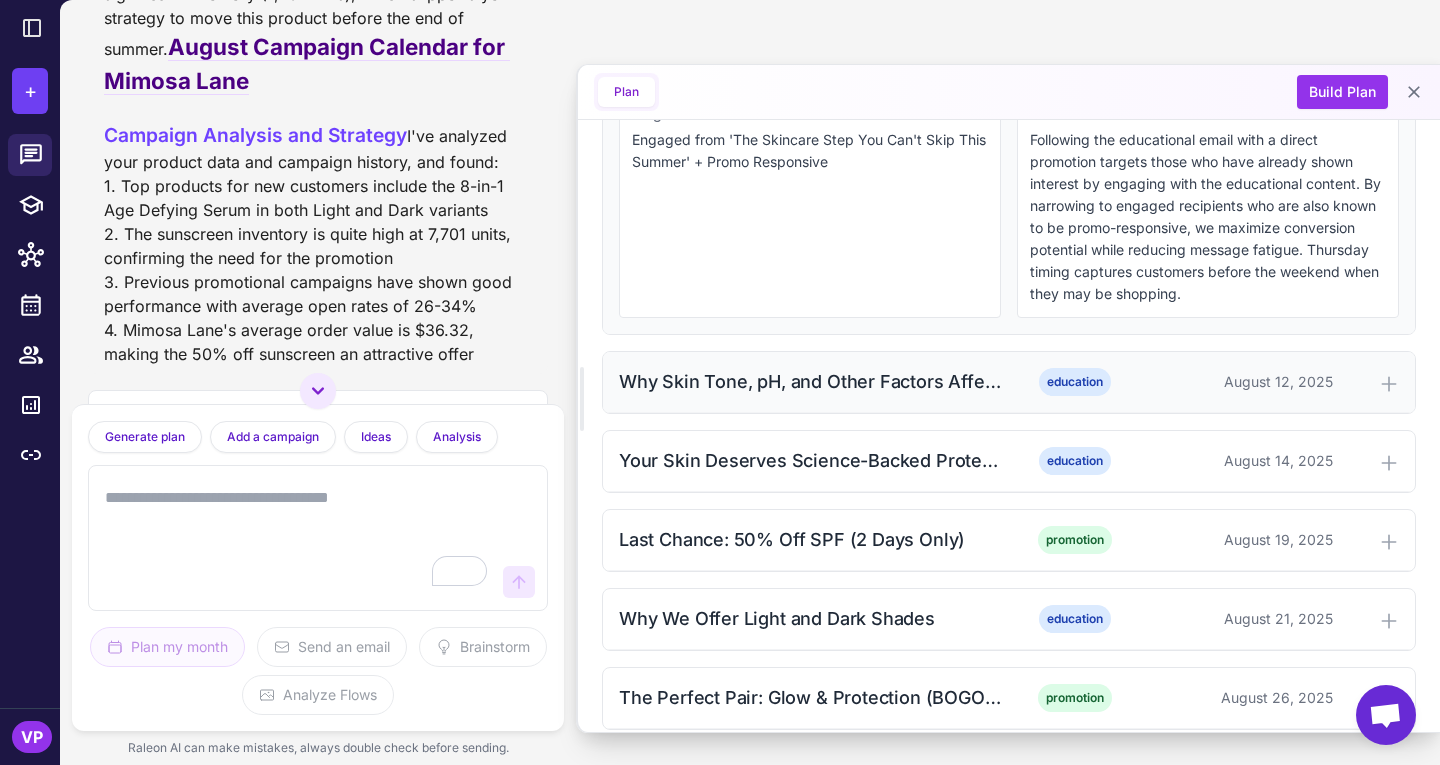 click on "Why Skin Tone, pH, and Other Factors Affect Self-Tanning Results" at bounding box center [812, 381] 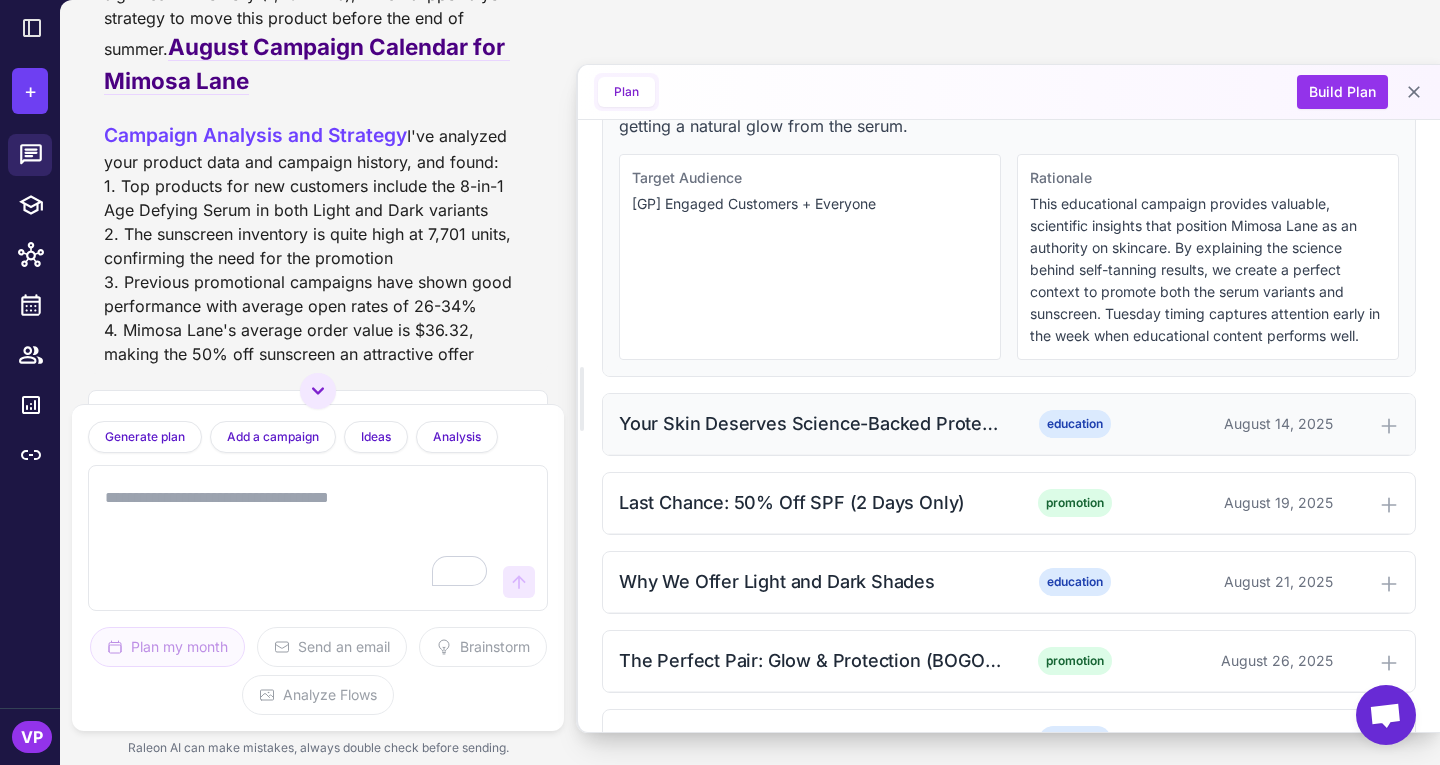 scroll, scrollTop: 1828, scrollLeft: 0, axis: vertical 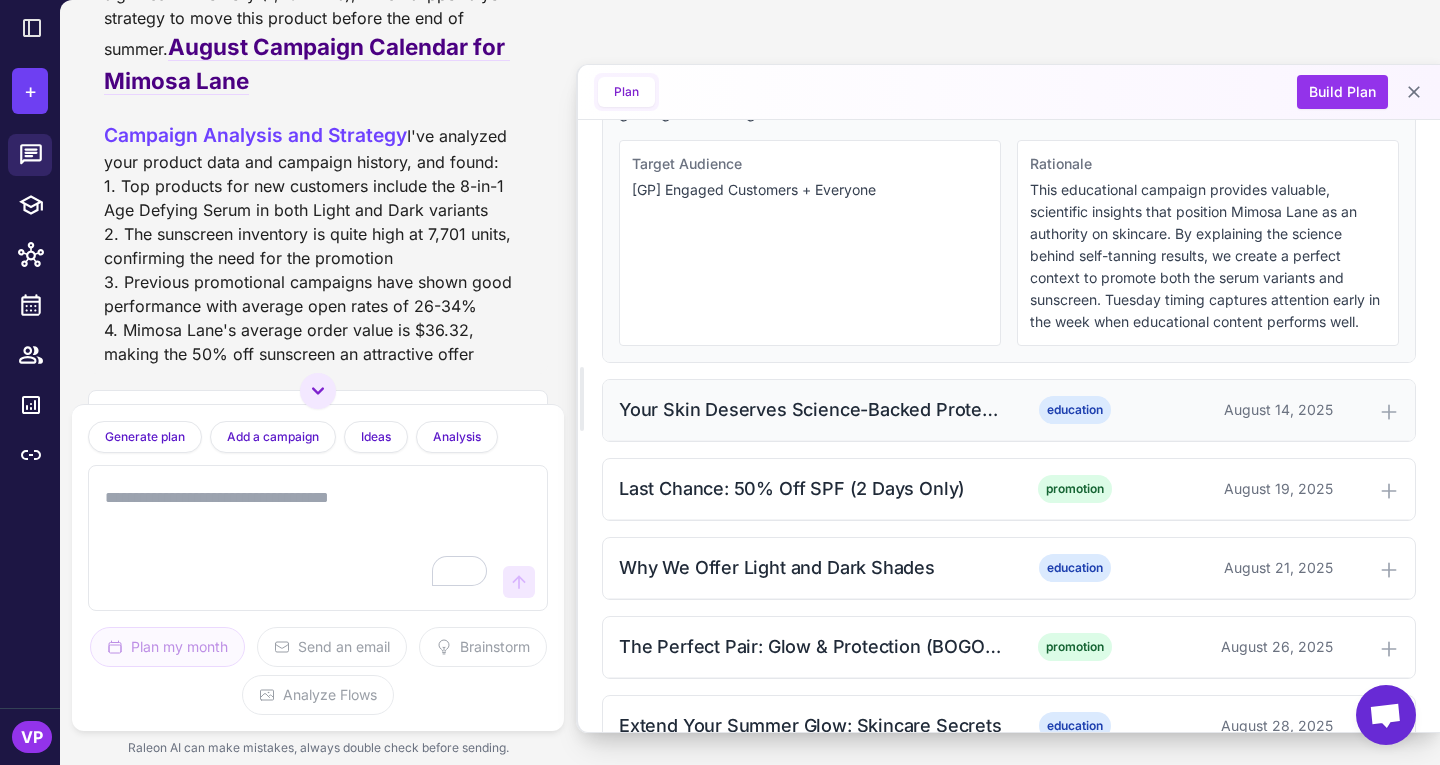 click on "Your Skin Deserves Science-Backed Protection education [MONTH] [DAY], [YEAR]" at bounding box center [1009, 410] 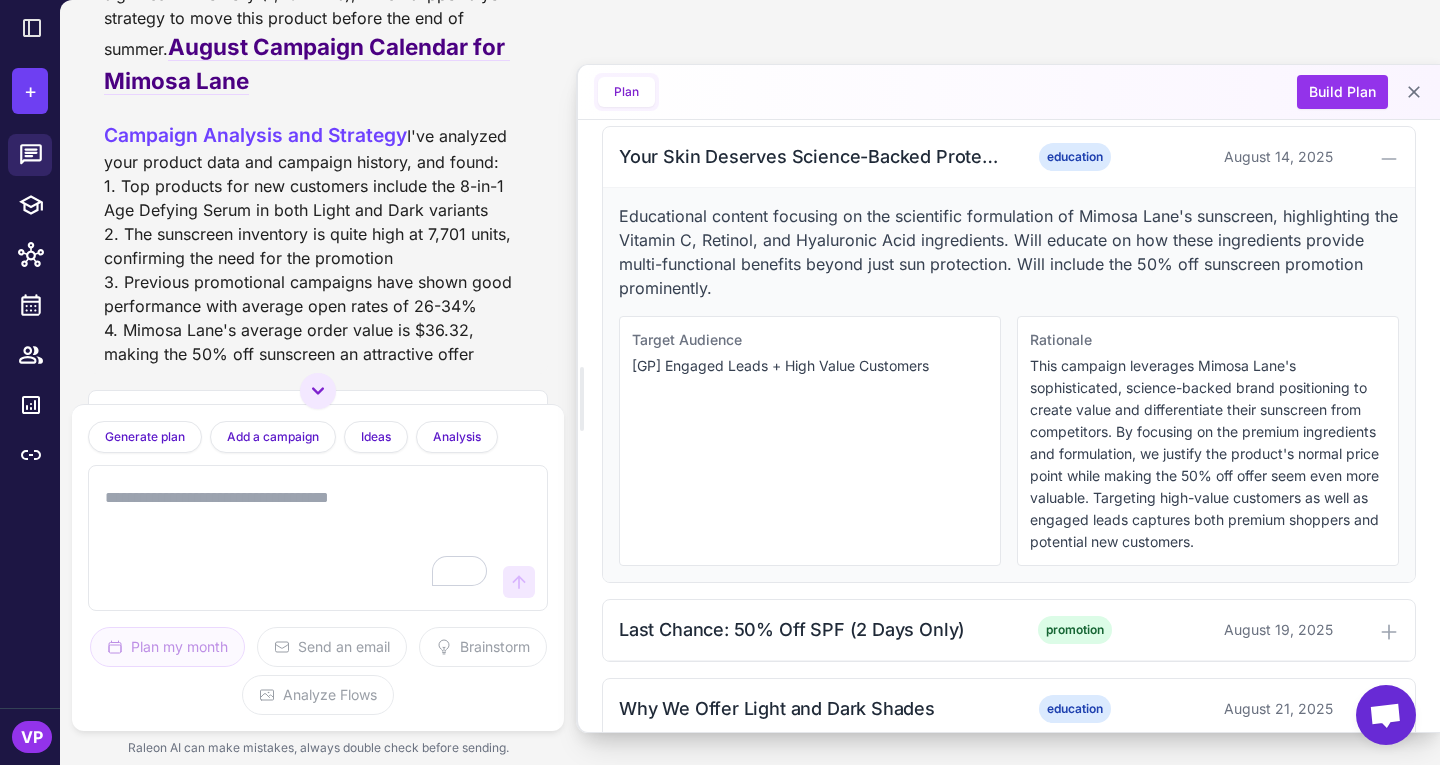 scroll, scrollTop: 2080, scrollLeft: 0, axis: vertical 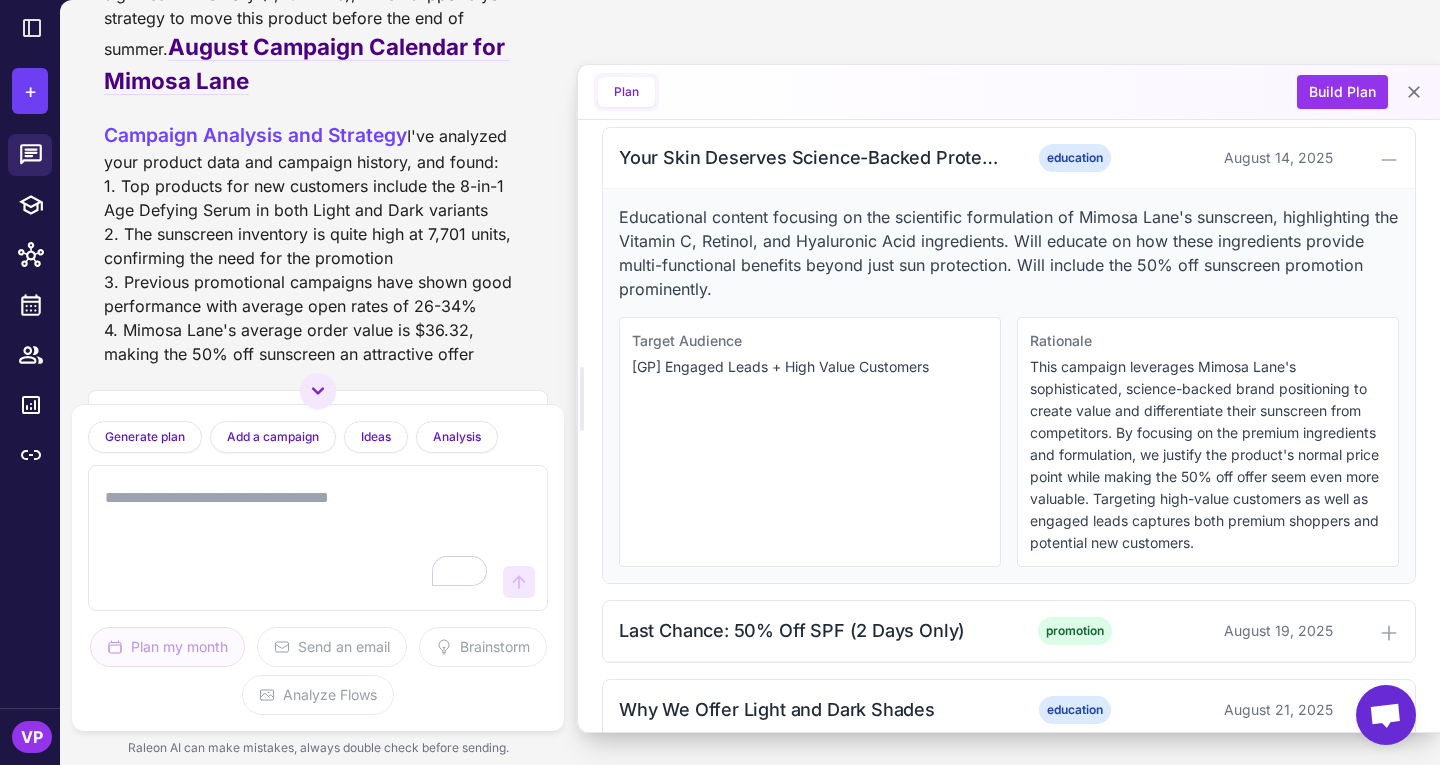 click on "Target Audience [GP] Engaged Leads + High Value Customers" at bounding box center (810, 442) 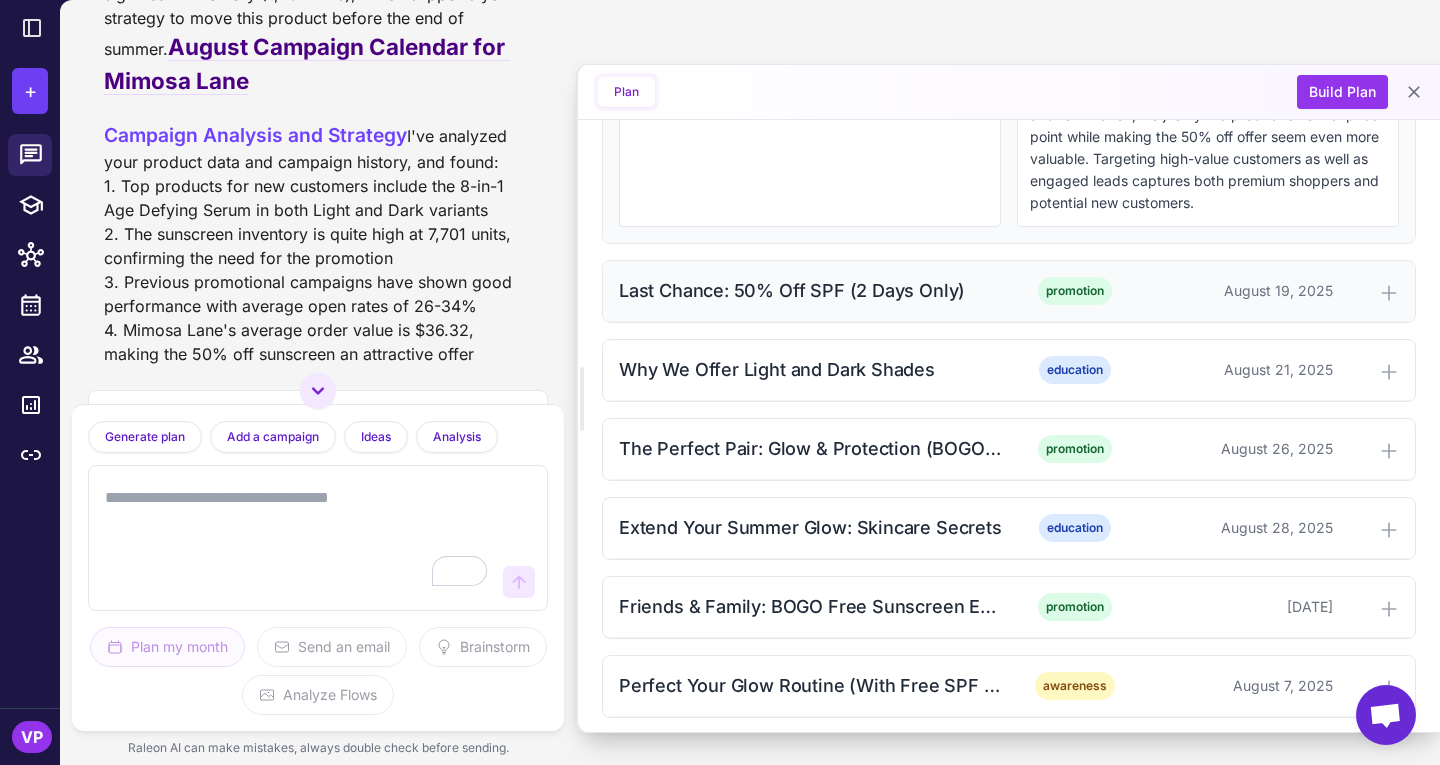 scroll, scrollTop: 2421, scrollLeft: 0, axis: vertical 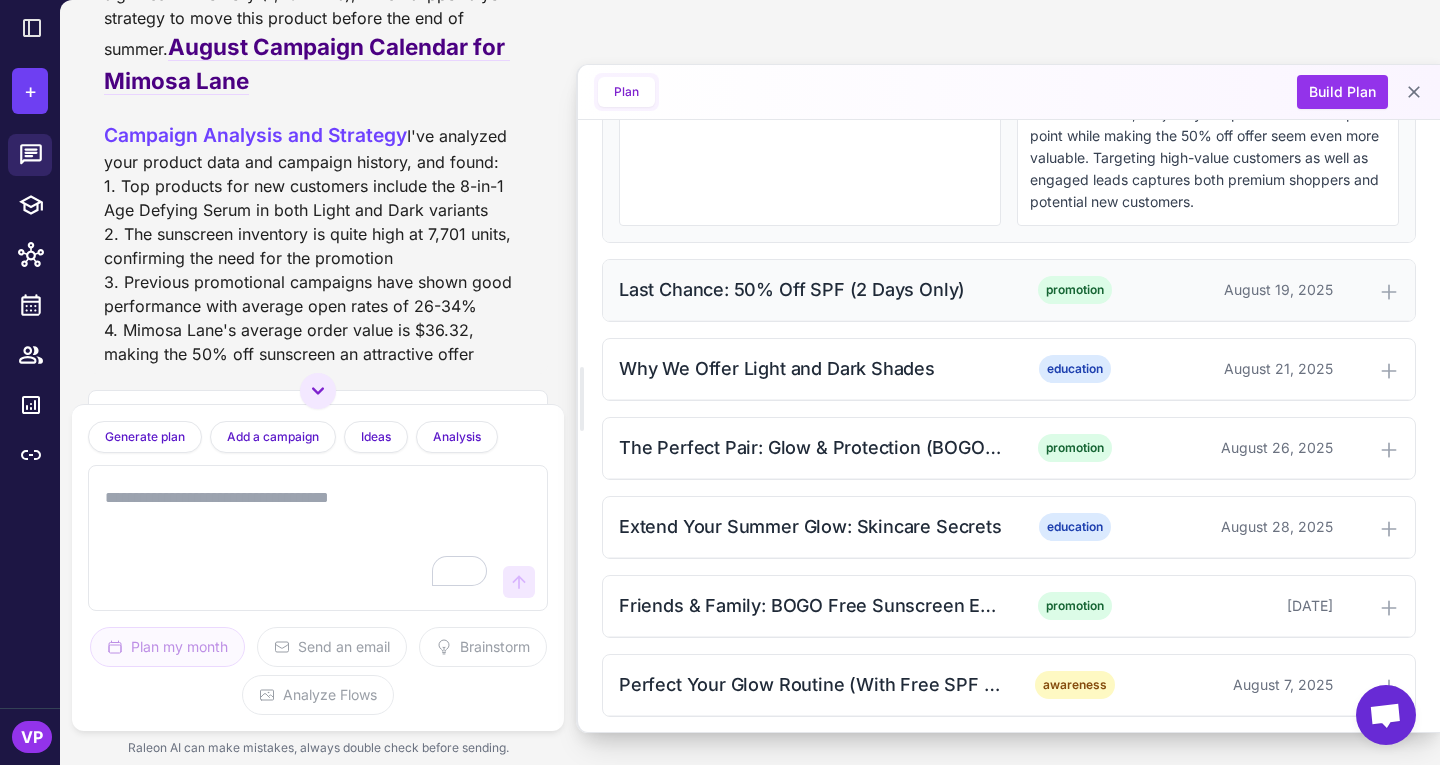 click on "Last Chance: 50% Off SPF ([DATE])" at bounding box center (1009, 290) 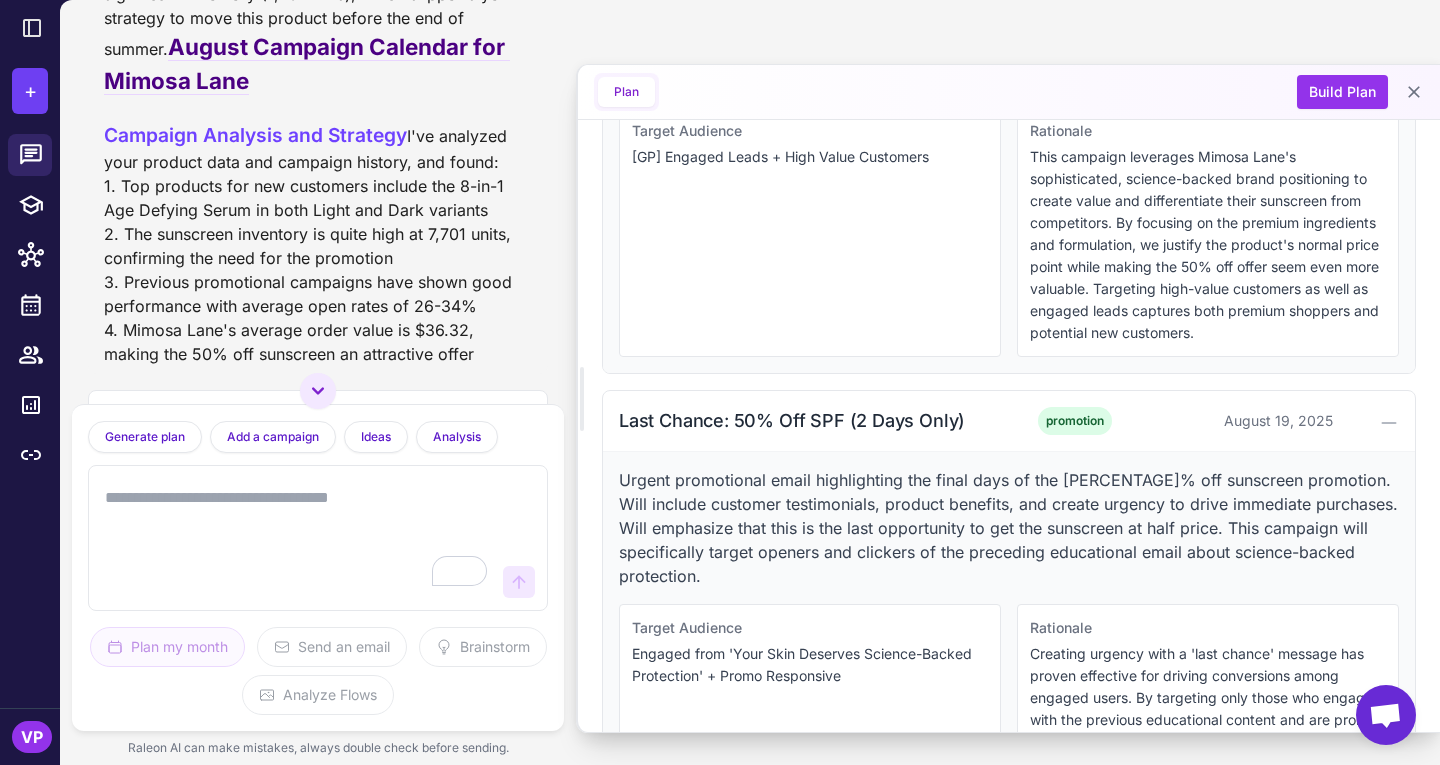 scroll, scrollTop: 2294, scrollLeft: 0, axis: vertical 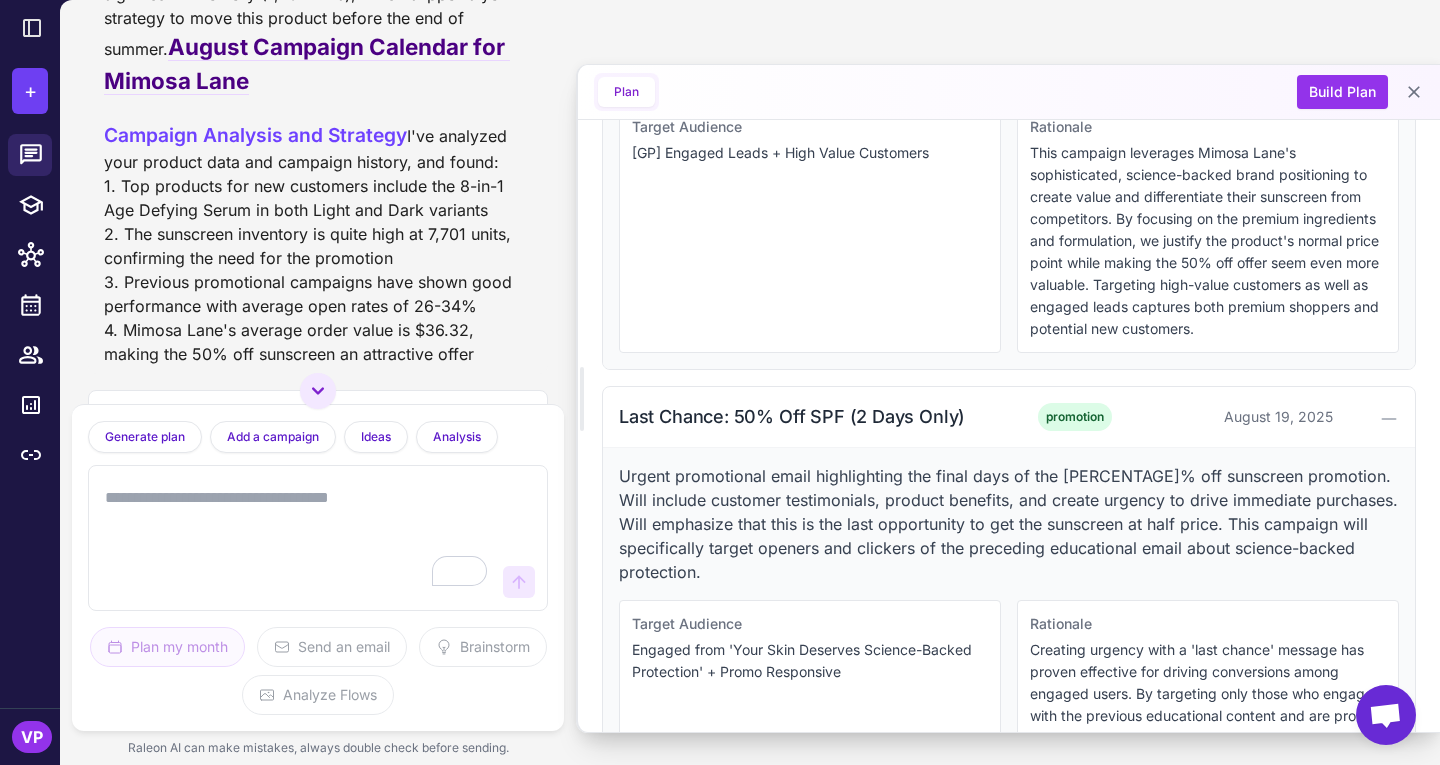 click on "The Skincare Step You Can't Skip This Summer education August [DAY], [YEAR] Educational email focusing on the importance of SPF protection year-round, but especially during summer months. Will highlight the skincare benefits of Mimosa Lane's SPF 45 including anti-aging properties. Will present the [PERCENTAGE]% off sunscreen offer as a solution to maintain healthy skin and prevent premature aging. Target Audience [GP] Engaged Leads + On-Site Engagement Rationale By leading with education about SPF benefits, we create value before introducing the promotion. This approach has shown higher engagement rates in previous campaigns, with educational content achieving better click-through rates. Targeting engaged leads who have shown site engagement captures potential customers who need educational value to convert. Summer Flash Sale: 50% Off Our Award-Winning SPF 45 promotion August [DAY], [YEAR] Target Audience Engaged from 'The Skincare Step You Can't Skip This Summer' + Promo Responsive Rationale education August [DAY], [YEAR] Rationale" at bounding box center [1009, -33] 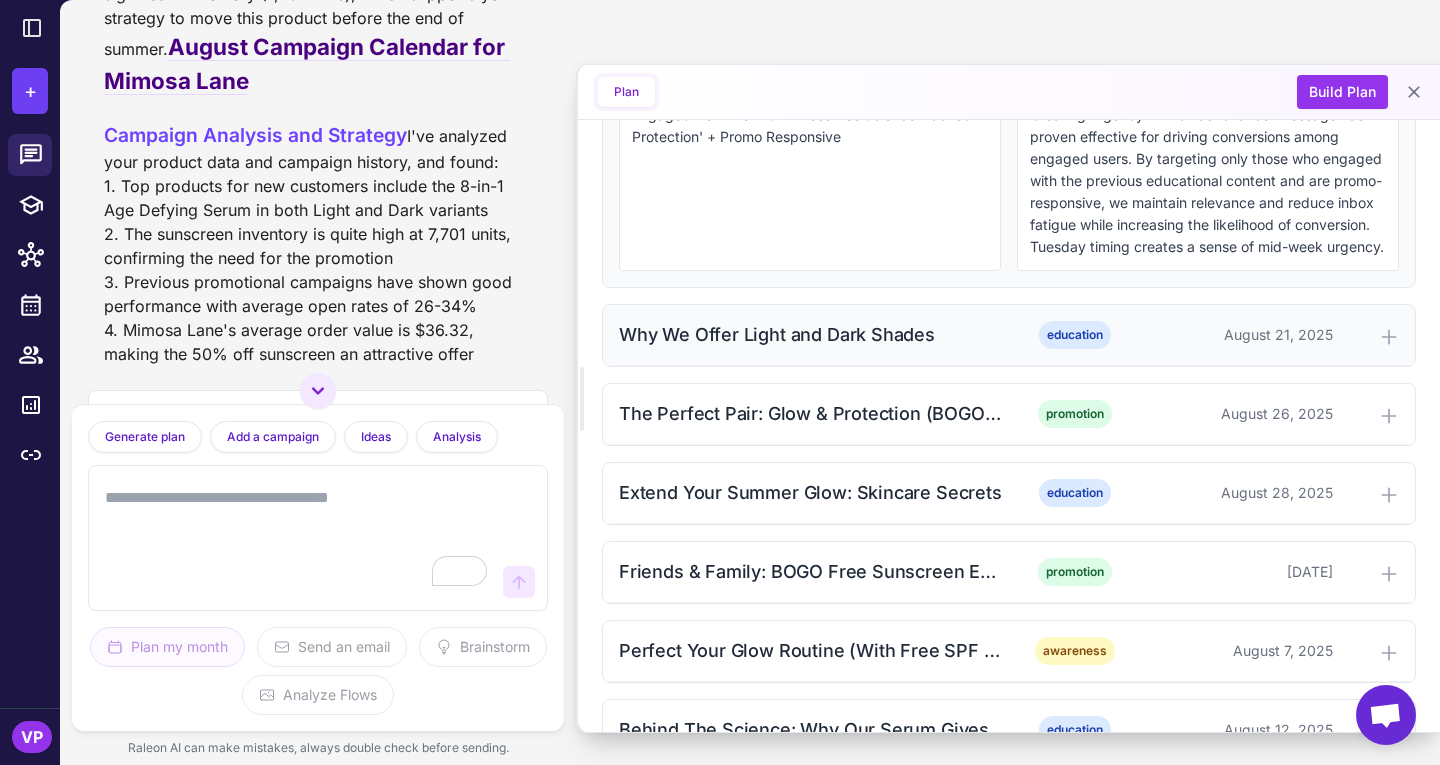 scroll, scrollTop: 2833, scrollLeft: 0, axis: vertical 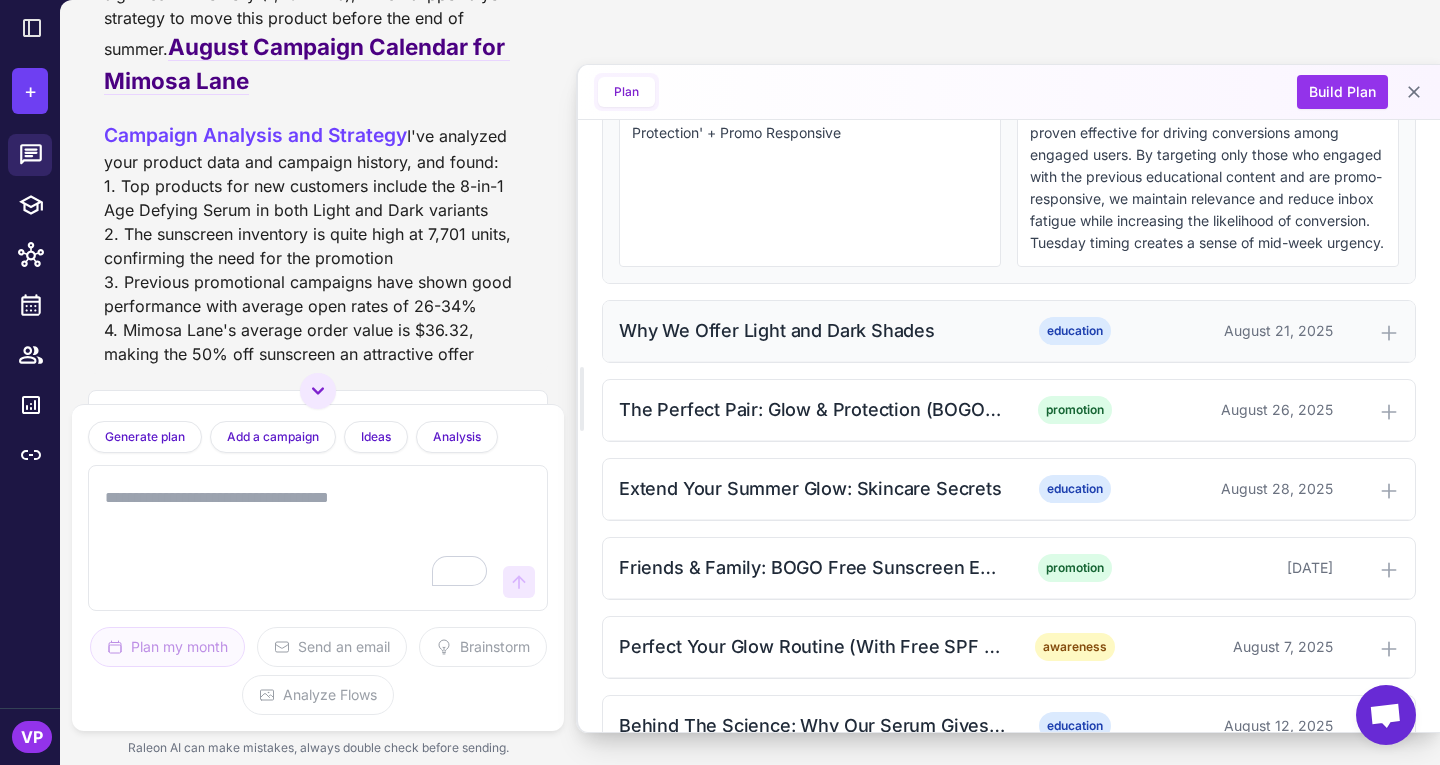 click on "Why We Offer Light and Dark Shades" at bounding box center [812, 330] 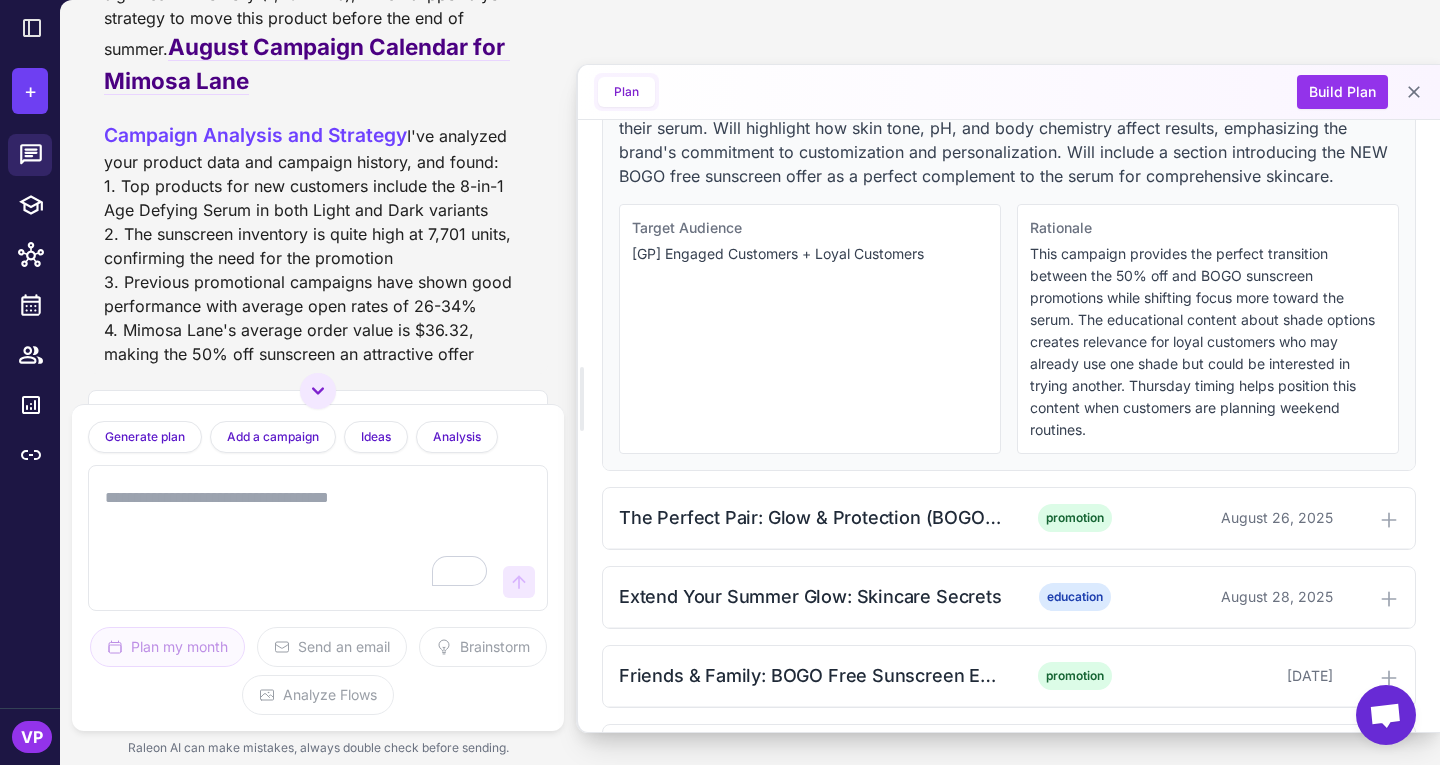 scroll, scrollTop: 3120, scrollLeft: 0, axis: vertical 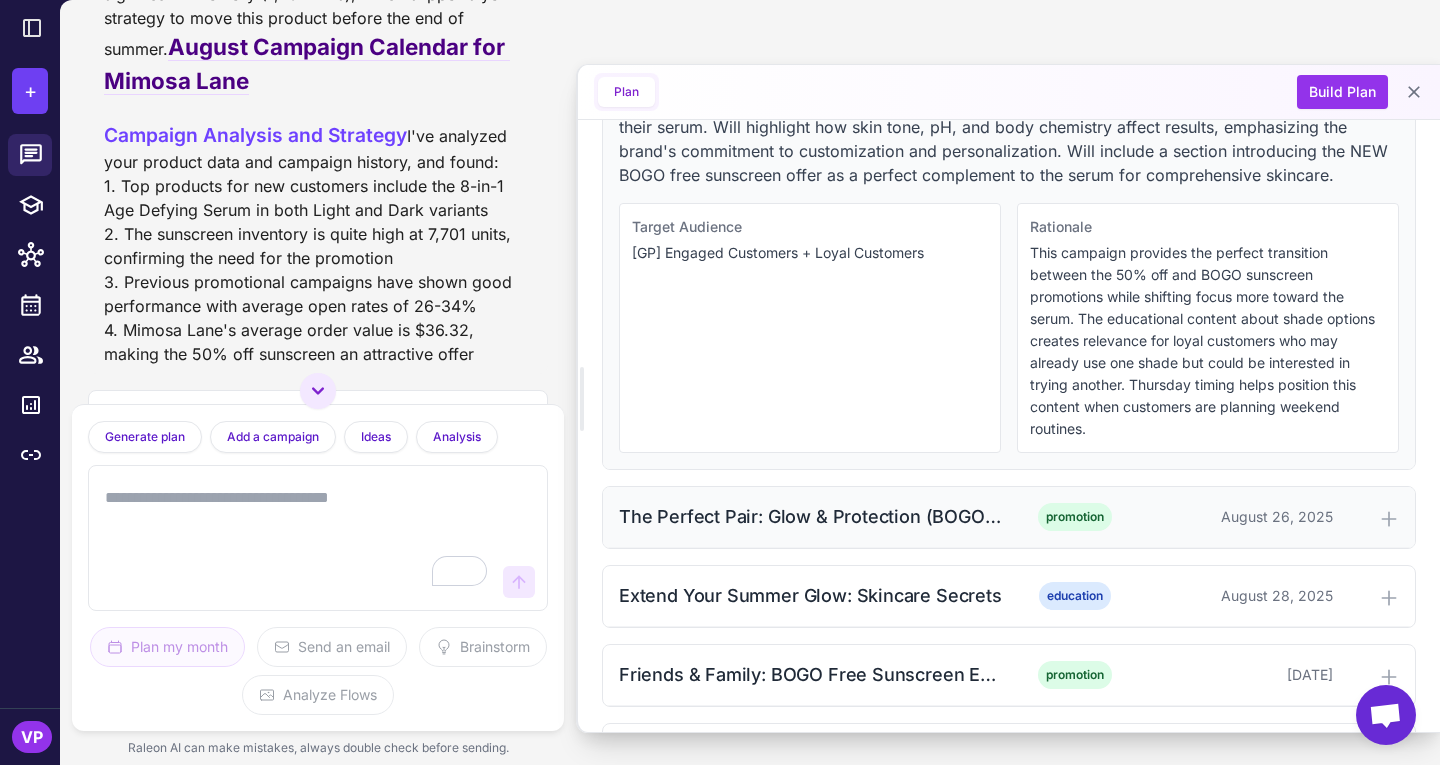 click on "The Perfect Pair: Glow & Protection (BOGO Free SPF)" at bounding box center (812, 516) 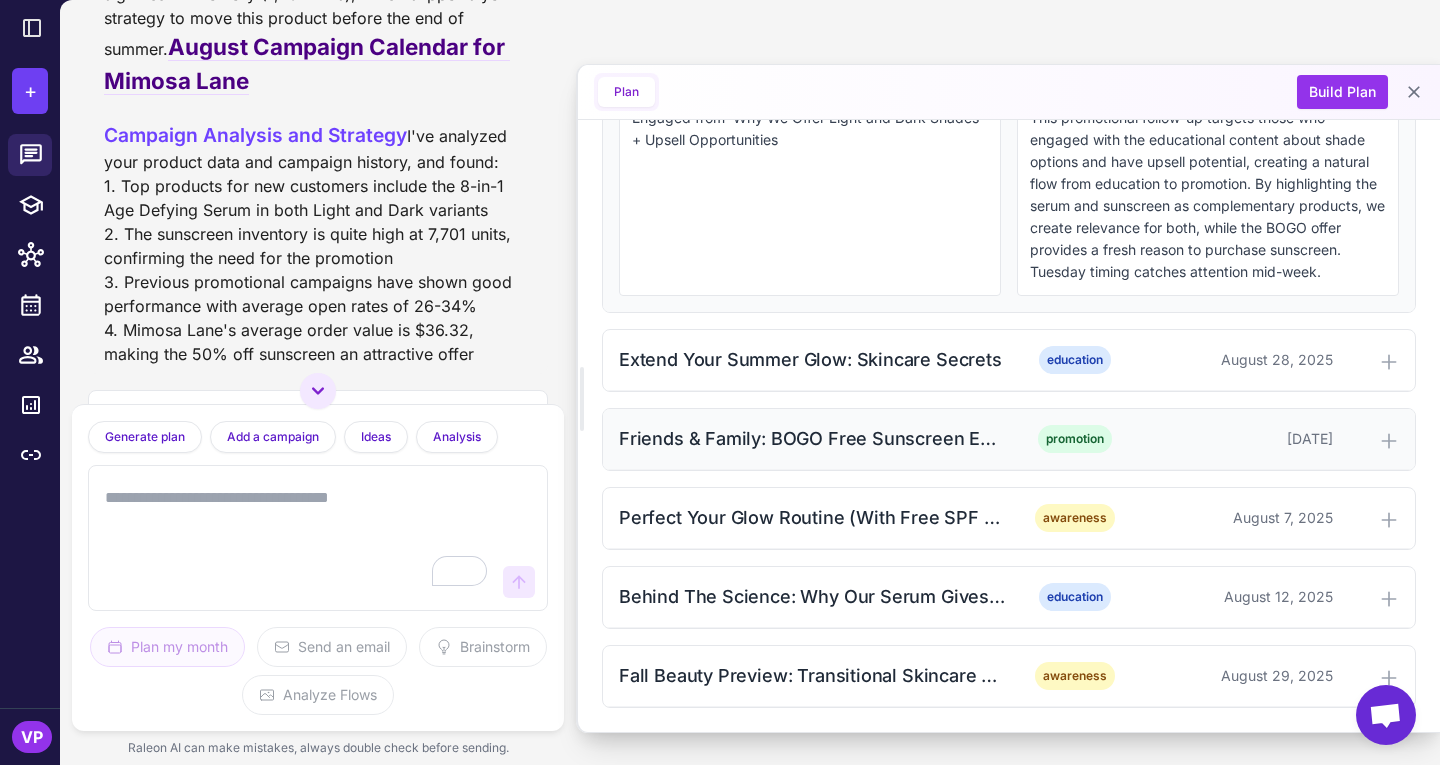 scroll, scrollTop: 3796, scrollLeft: 0, axis: vertical 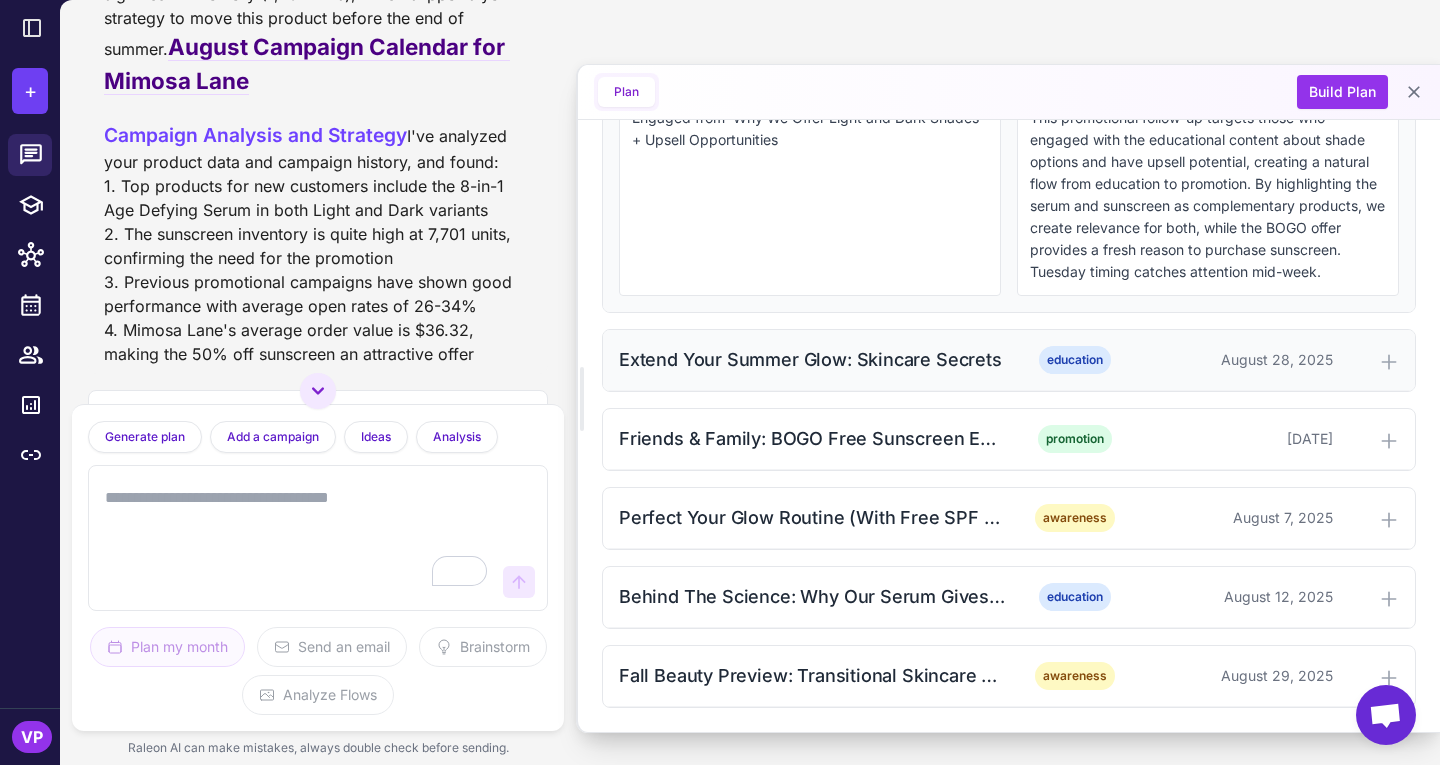 click on "Extend Your Summer Glow: Skincare Secrets" at bounding box center [812, 359] 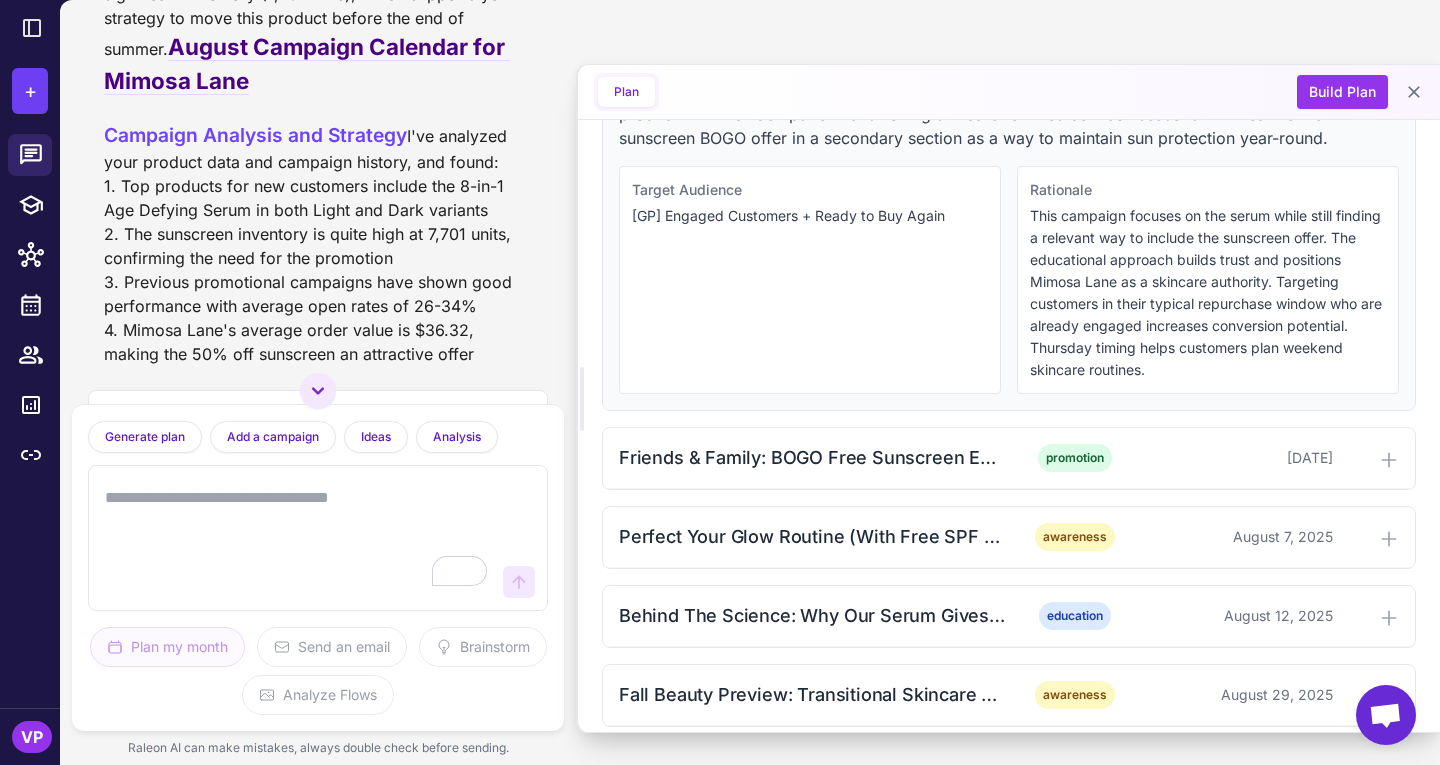 scroll, scrollTop: 4144, scrollLeft: 0, axis: vertical 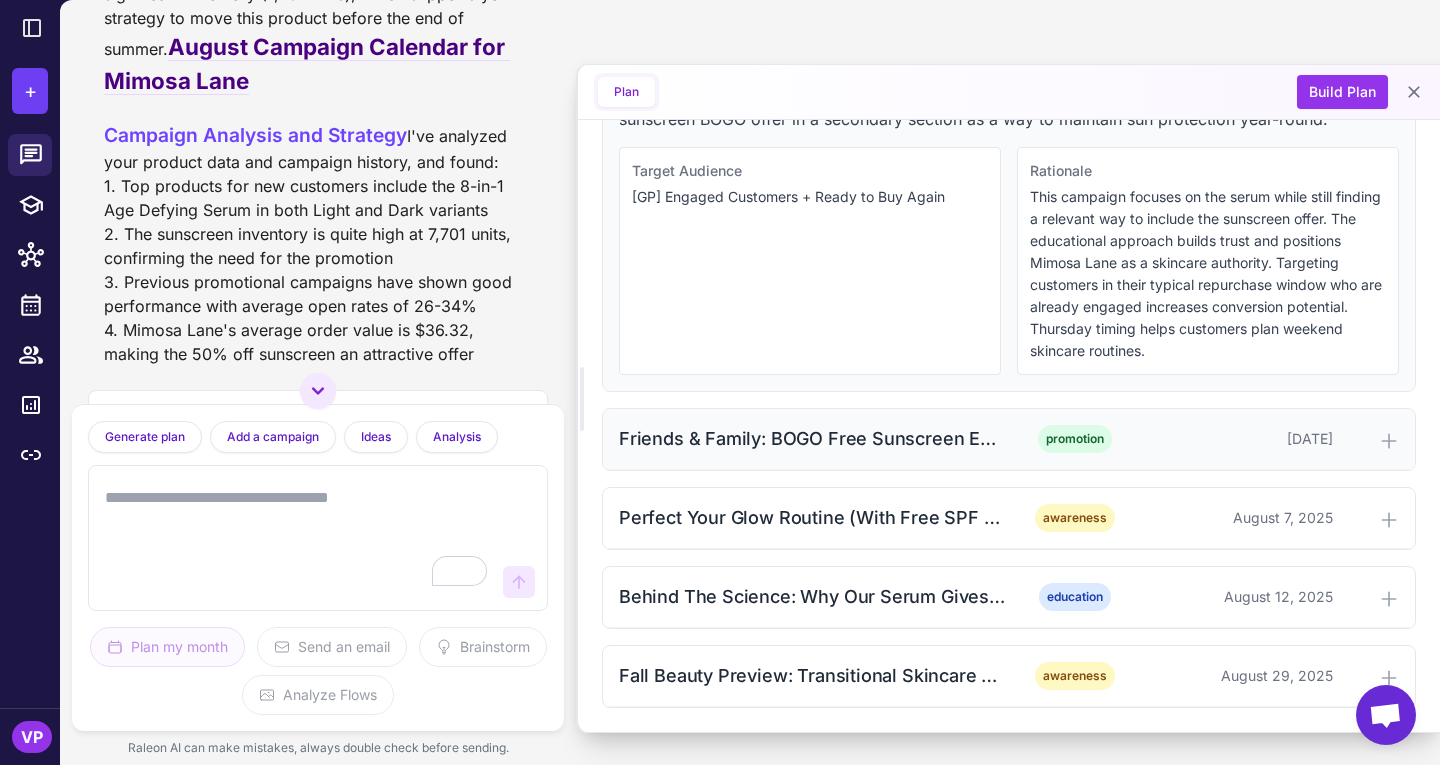 click on "Friends & Family: BOGO Free Sunscreen Ends Tomorrow" at bounding box center (812, 438) 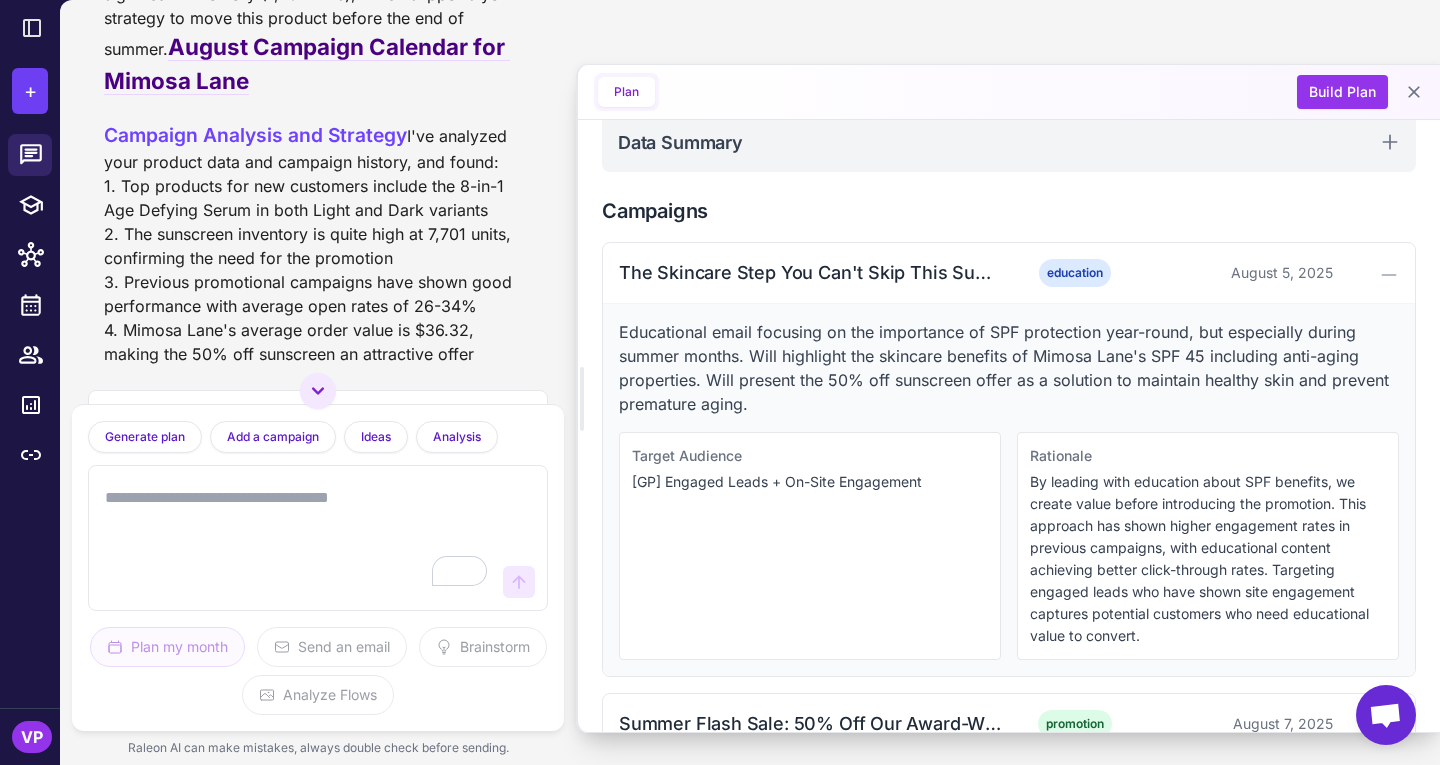scroll, scrollTop: 611, scrollLeft: 0, axis: vertical 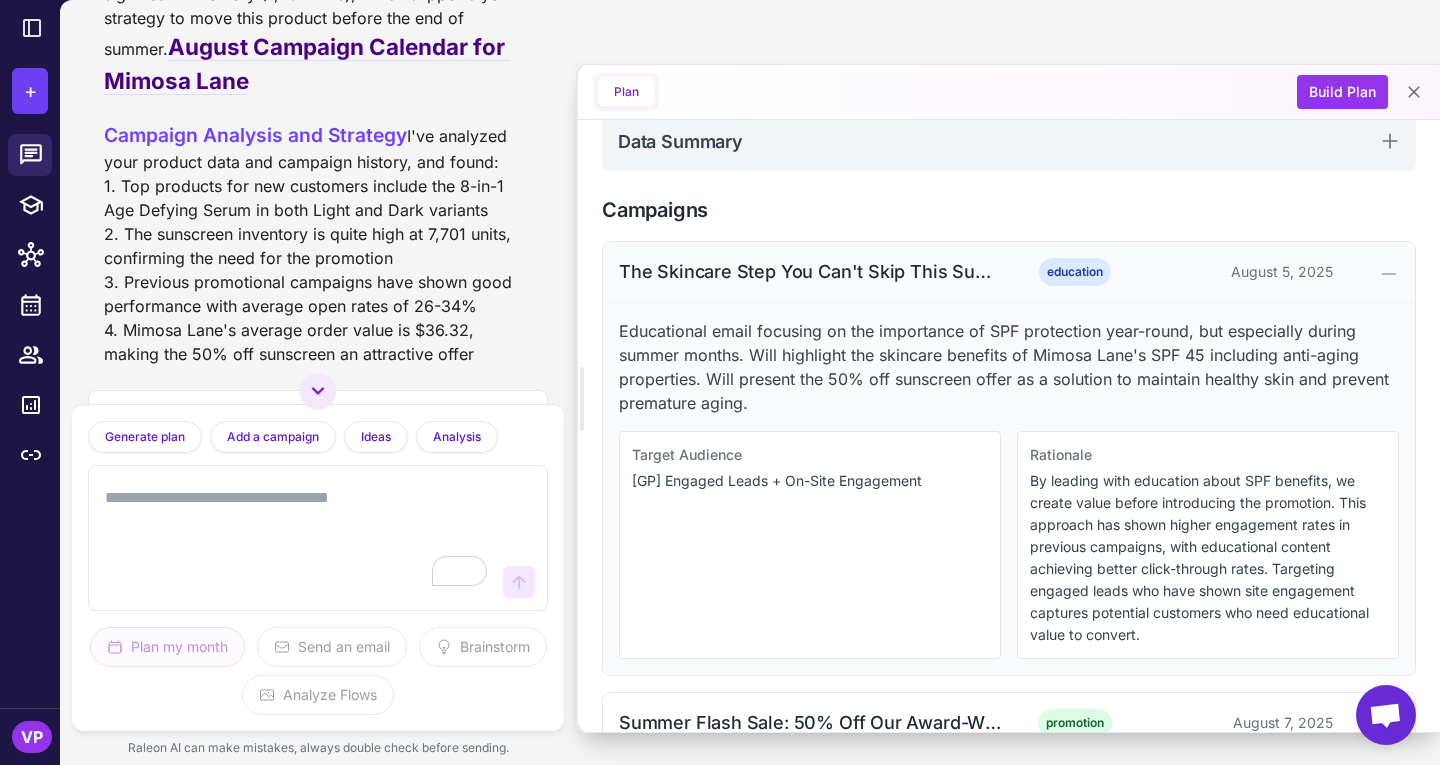click 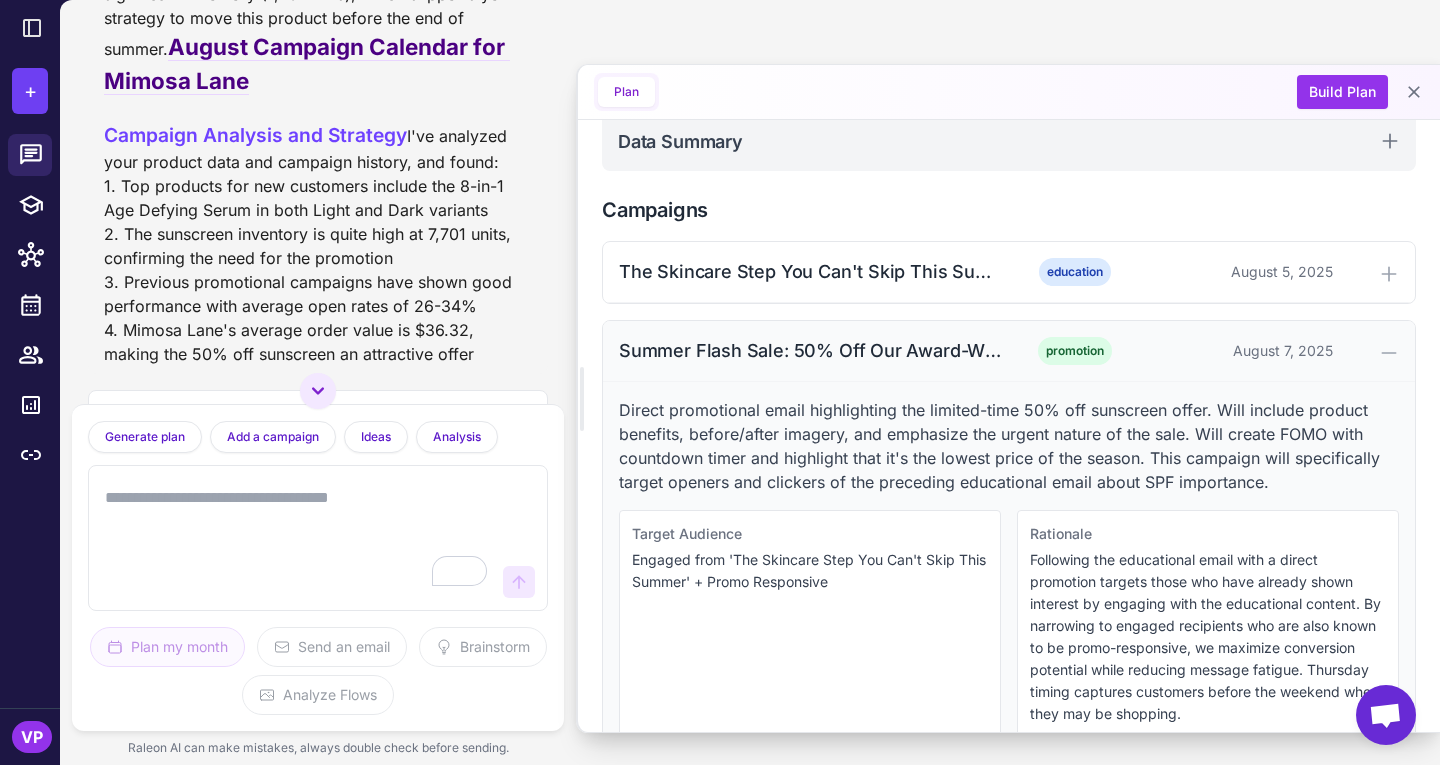 click on "August 7, 2025" at bounding box center [1238, 351] 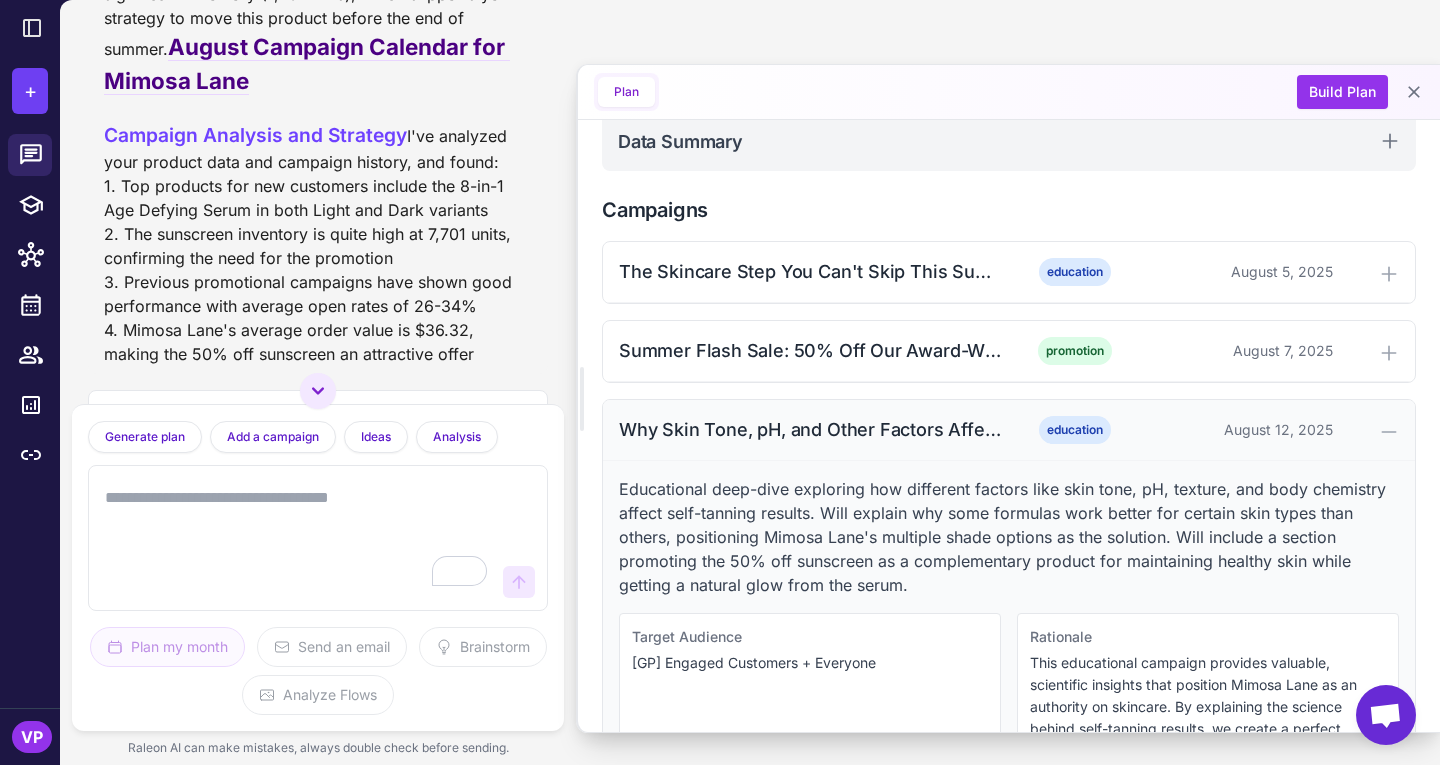 click on "August 12, 2025" at bounding box center (1238, 430) 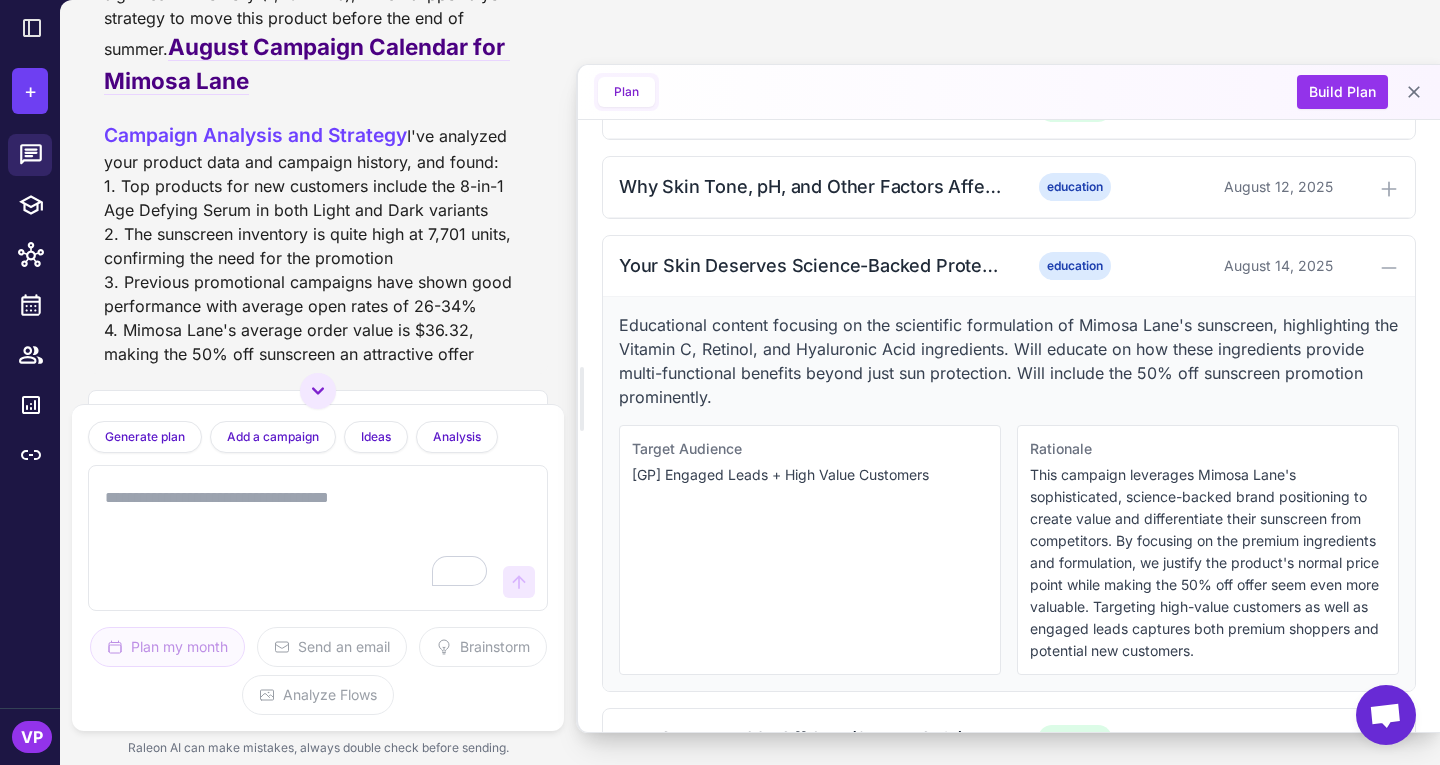 scroll, scrollTop: 857, scrollLeft: 0, axis: vertical 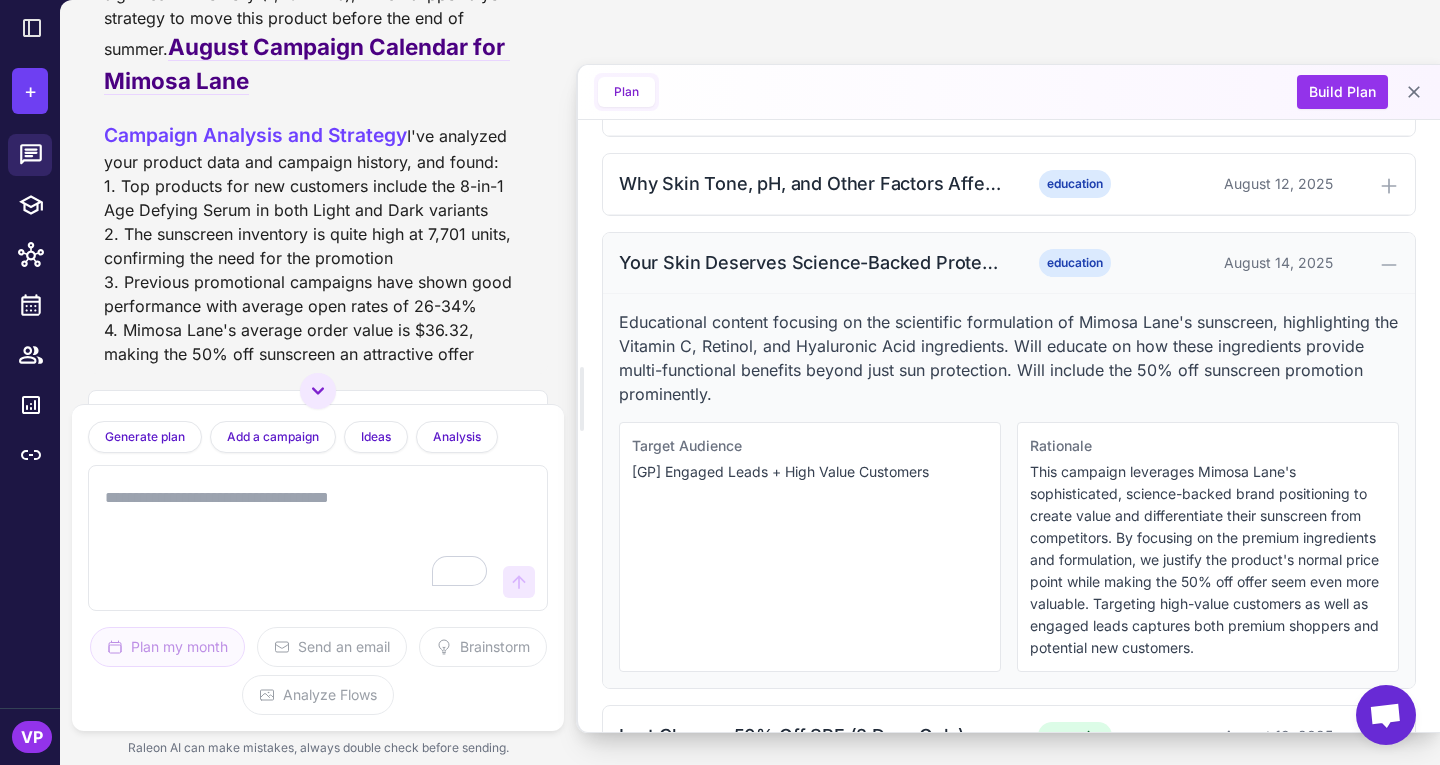 click on "August 14, 2025" at bounding box center [1238, 263] 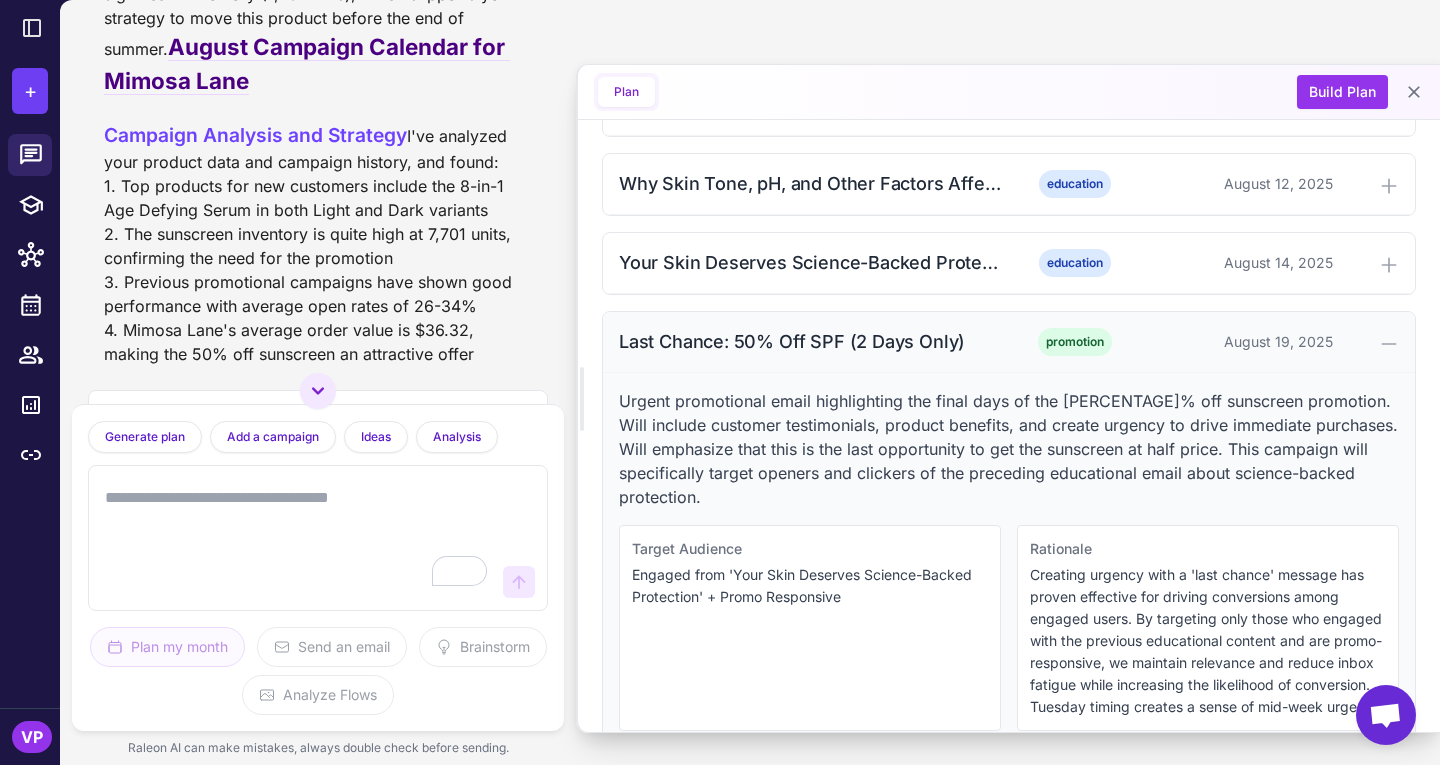 click on "August 19, 2025" at bounding box center (1238, 342) 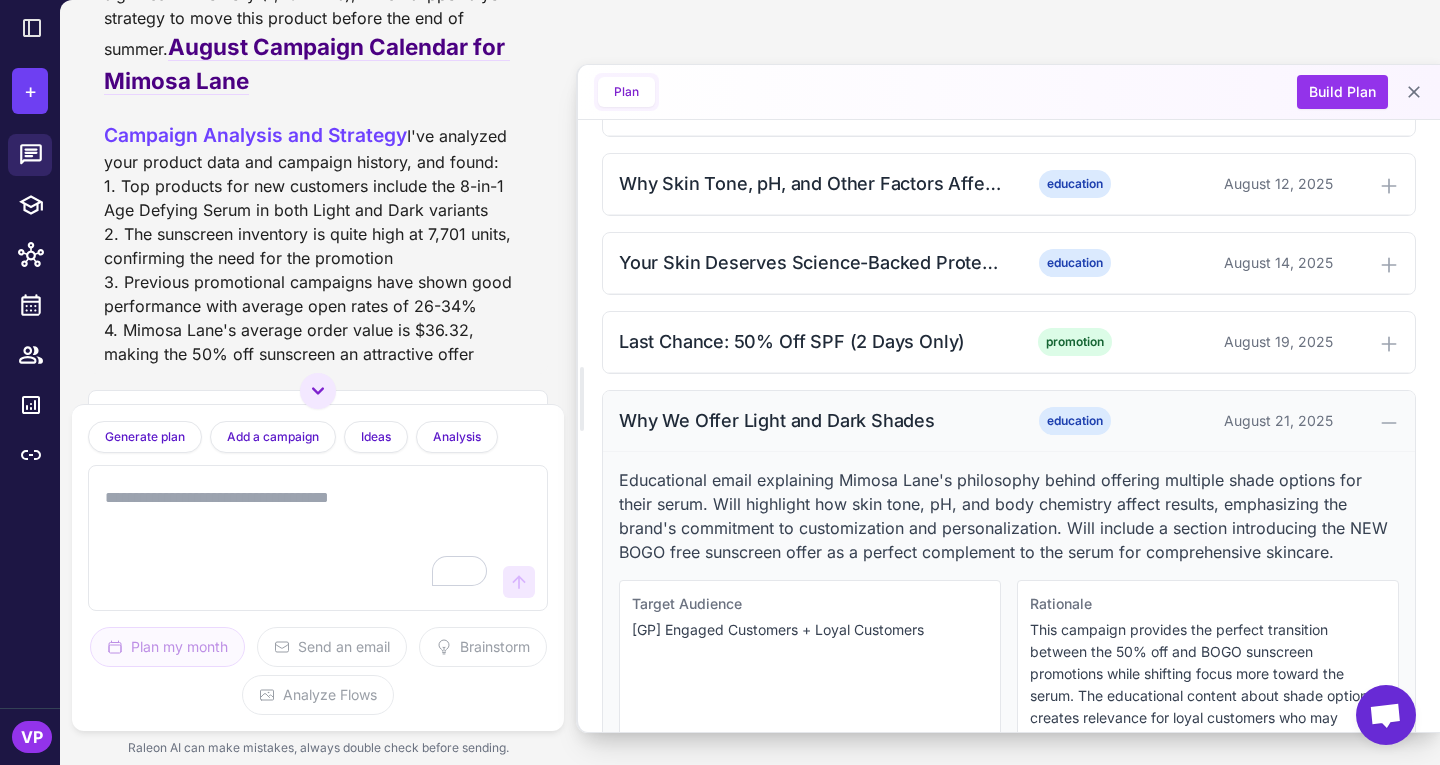 click on "August 21, 2025" at bounding box center (1238, 421) 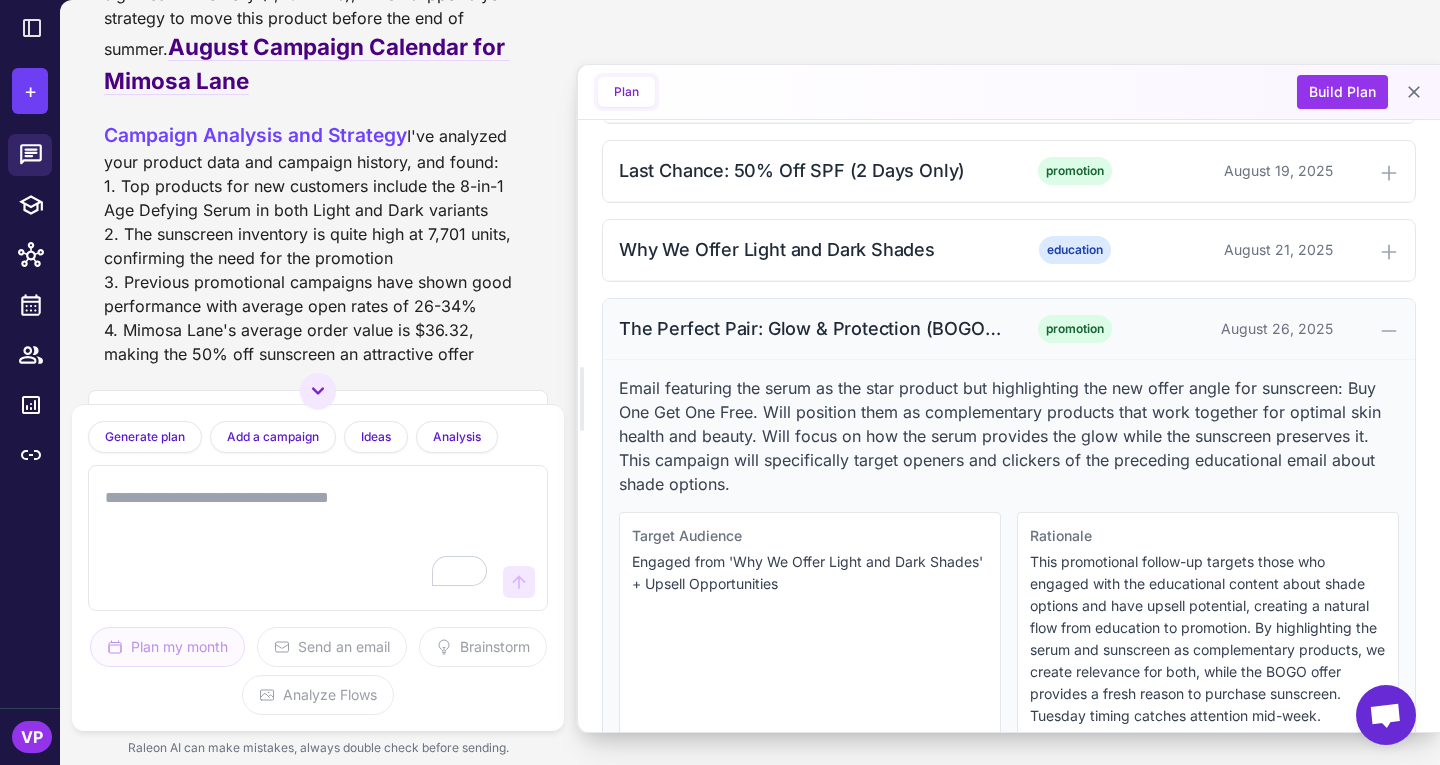 click on "August 26, 2025" at bounding box center [1238, 329] 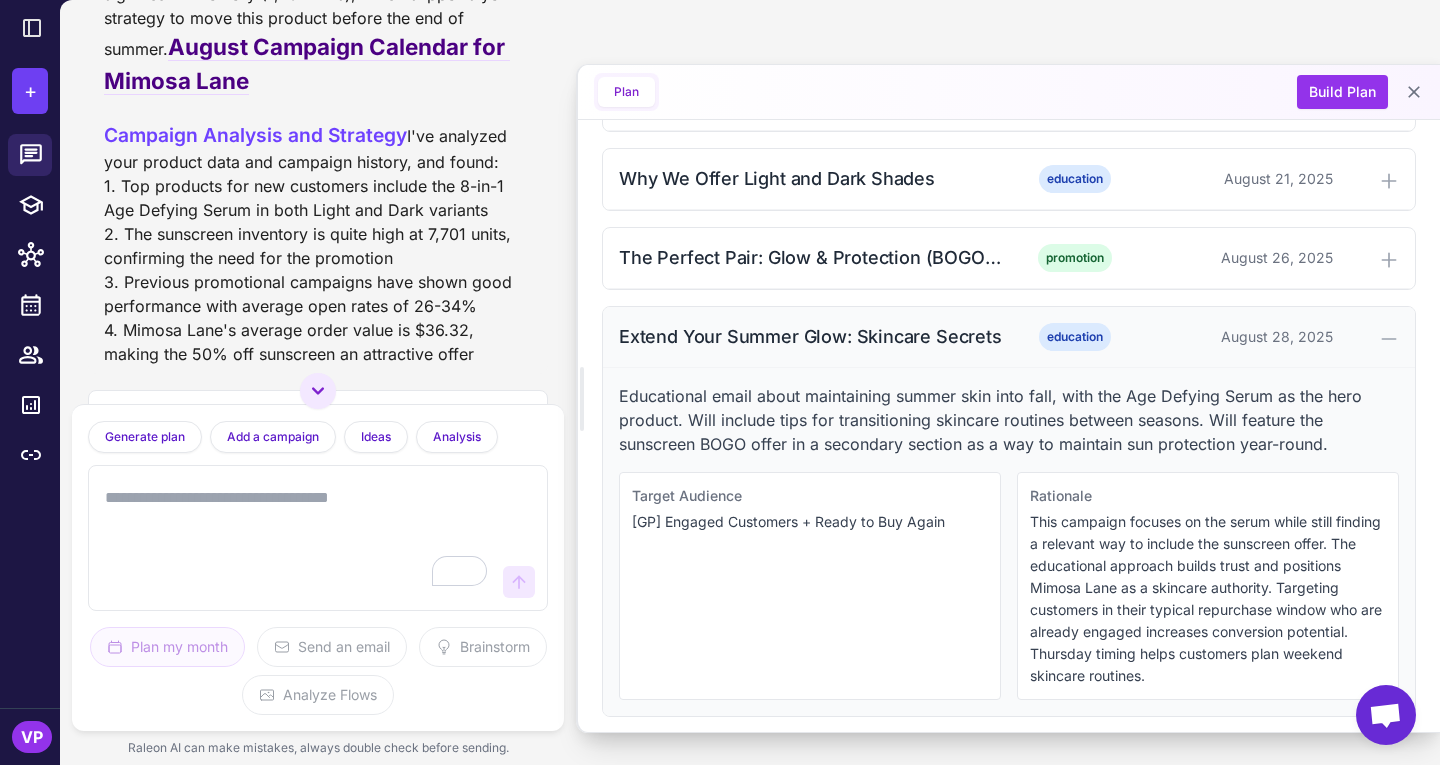 scroll, scrollTop: 1100, scrollLeft: 0, axis: vertical 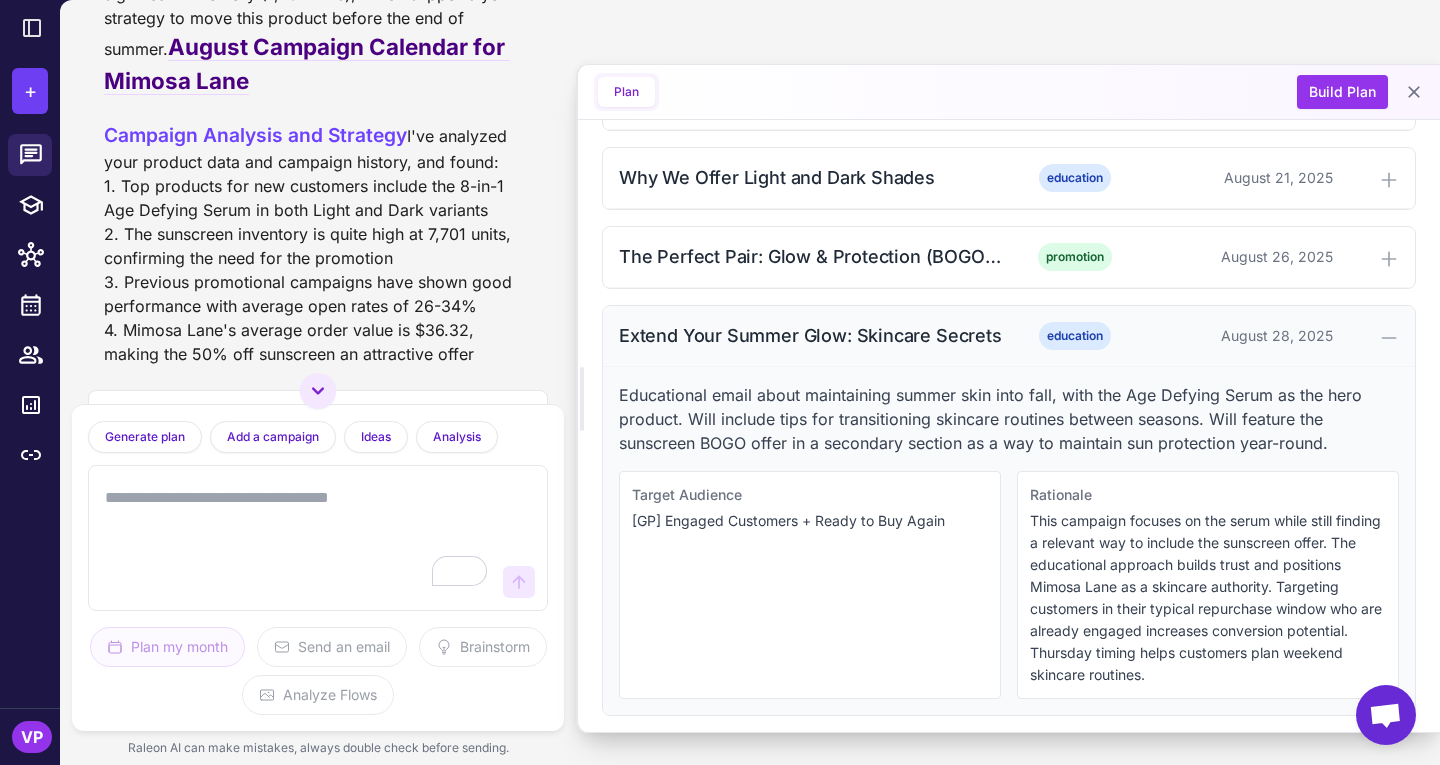 click on "Extend Your Summer Glow: Skincare Secrets education [DATE]" at bounding box center [1009, 336] 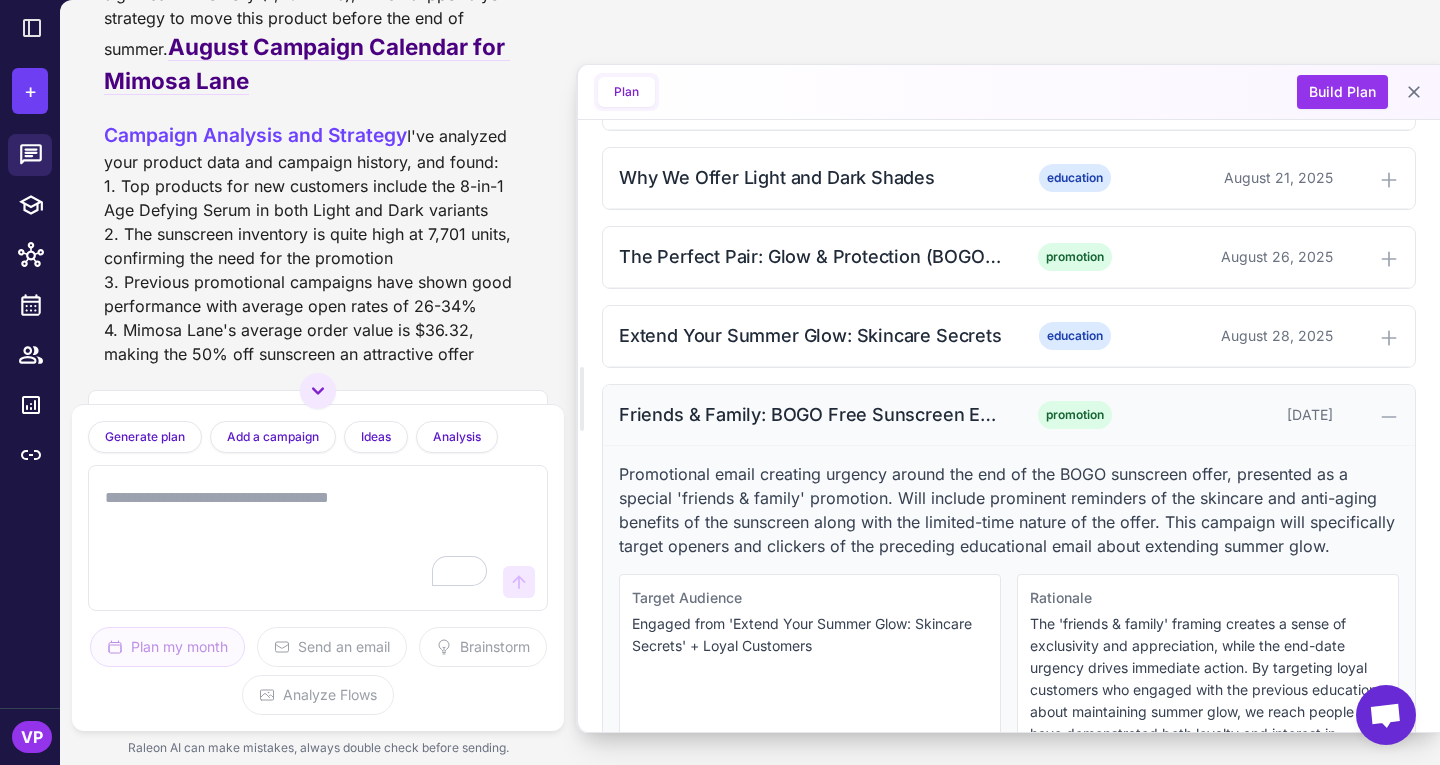 click on "Friends & Family: BOGO Free Sunscreen Ends Tomorrow promotion [DATE]" at bounding box center [1009, 415] 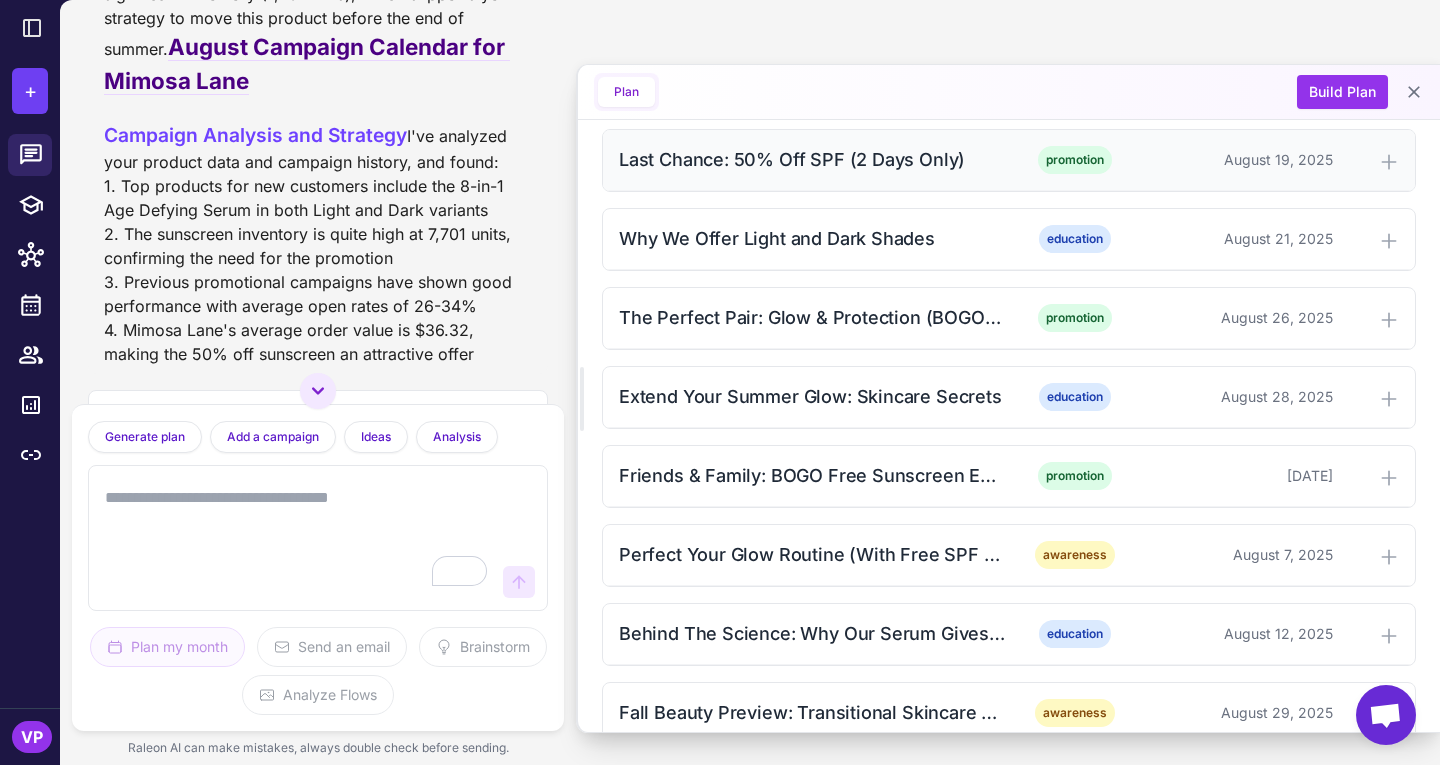 scroll, scrollTop: 1076, scrollLeft: 0, axis: vertical 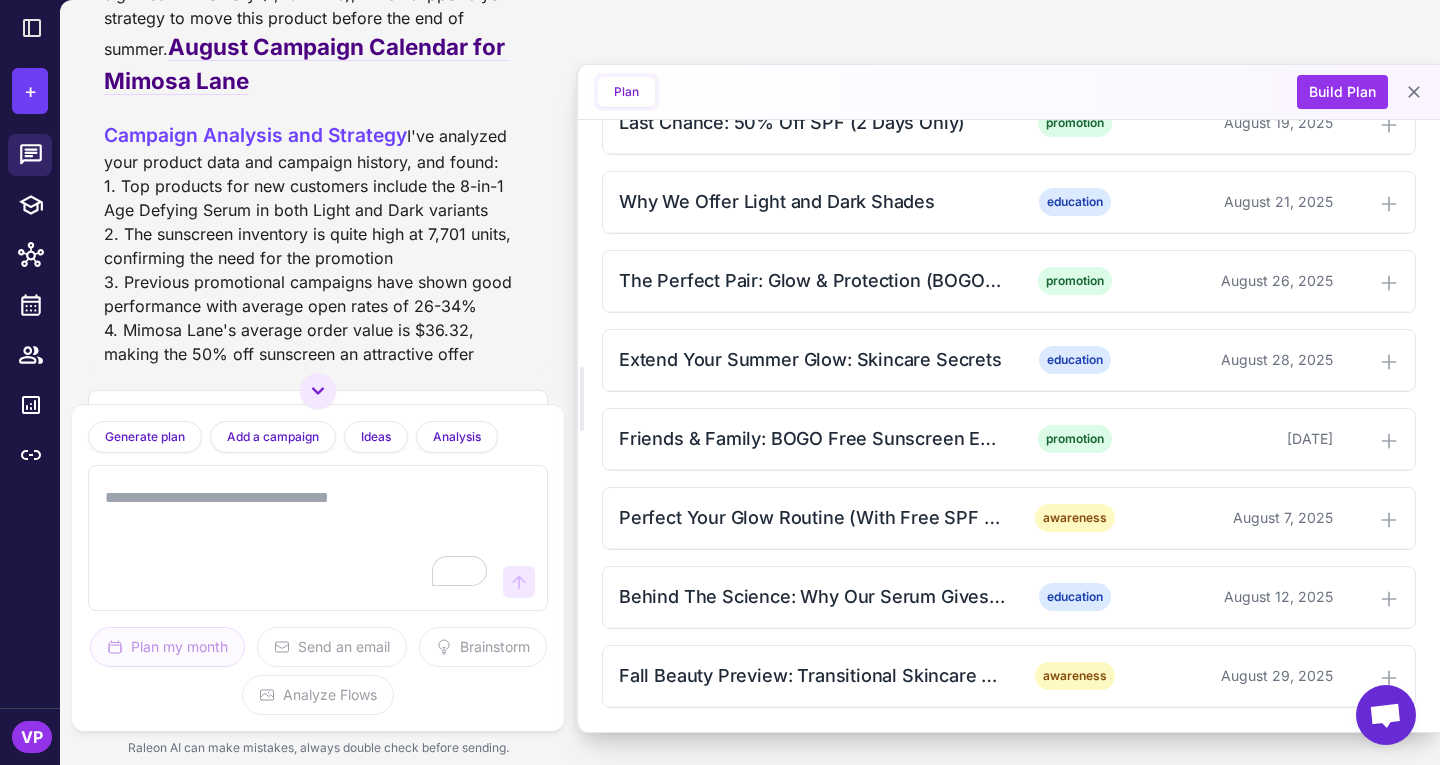 click at bounding box center [298, 538] 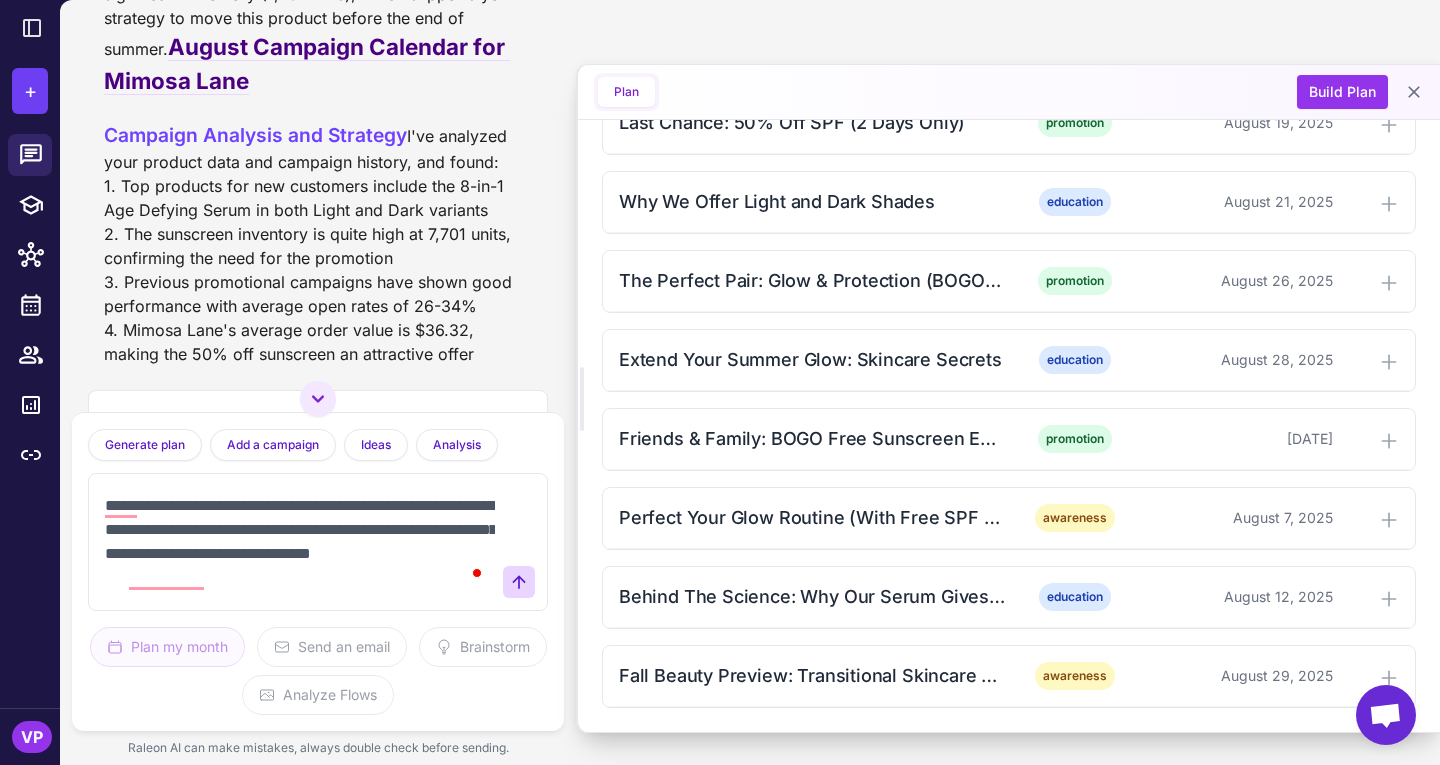 click on "**********" at bounding box center (298, 542) 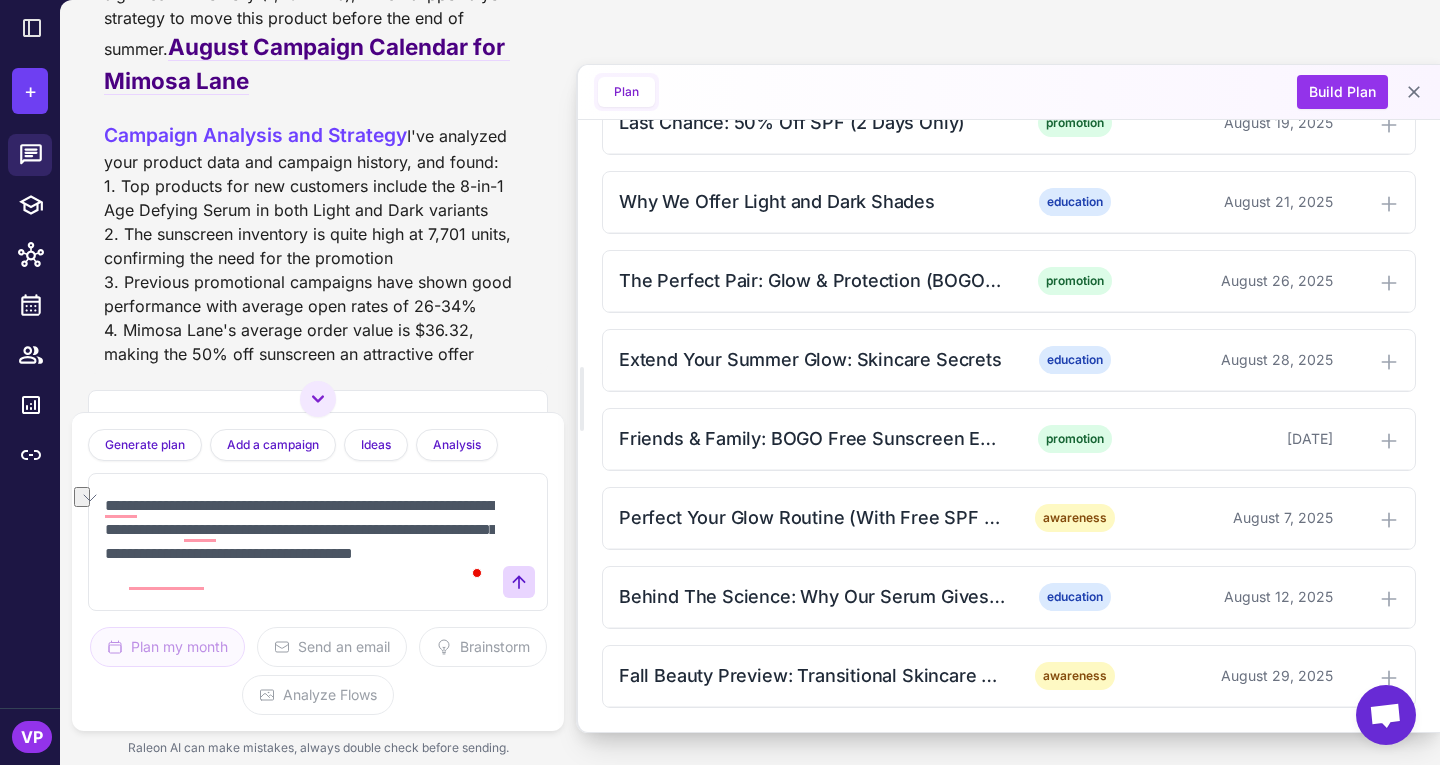 drag, startPoint x: 408, startPoint y: 504, endPoint x: 463, endPoint y: 508, distance: 55.145264 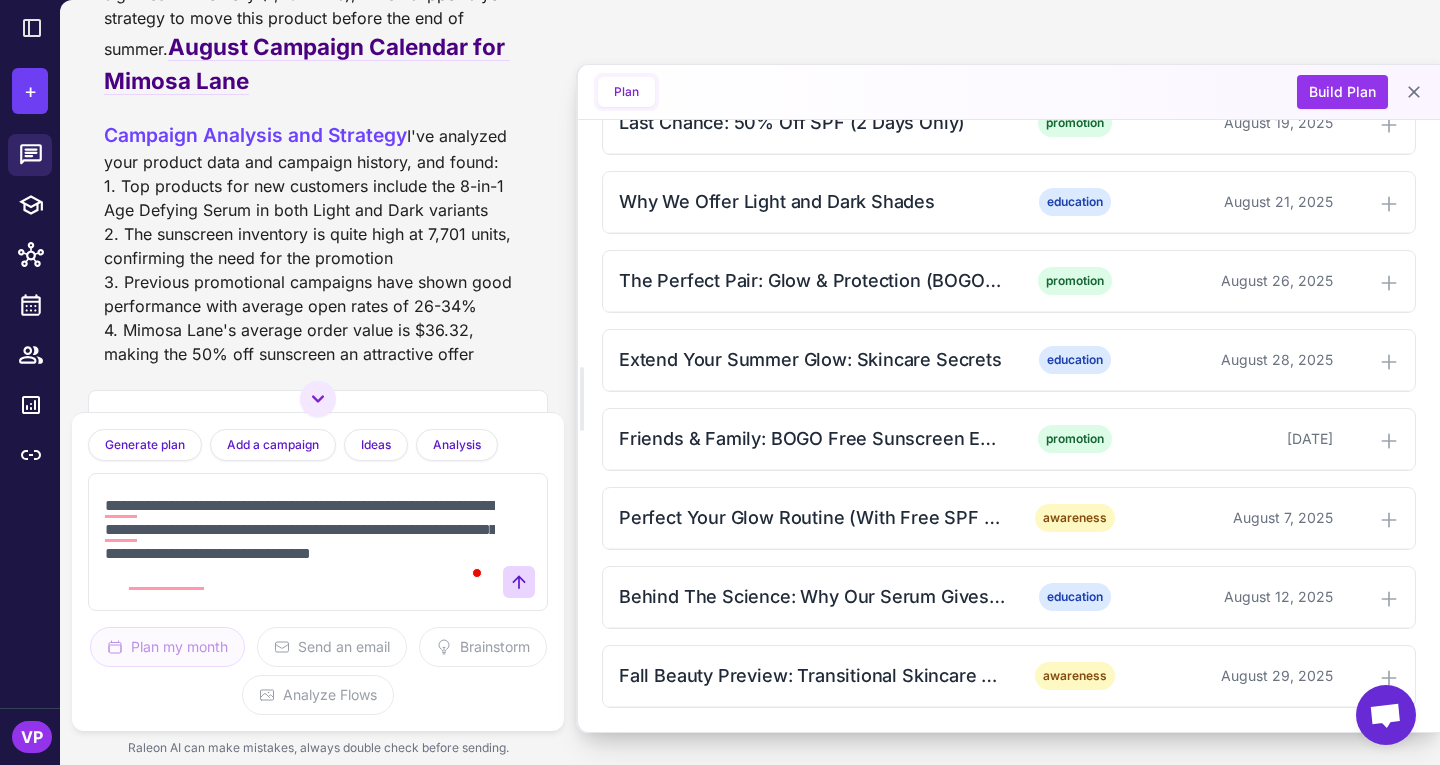 click on "**********" at bounding box center (298, 542) 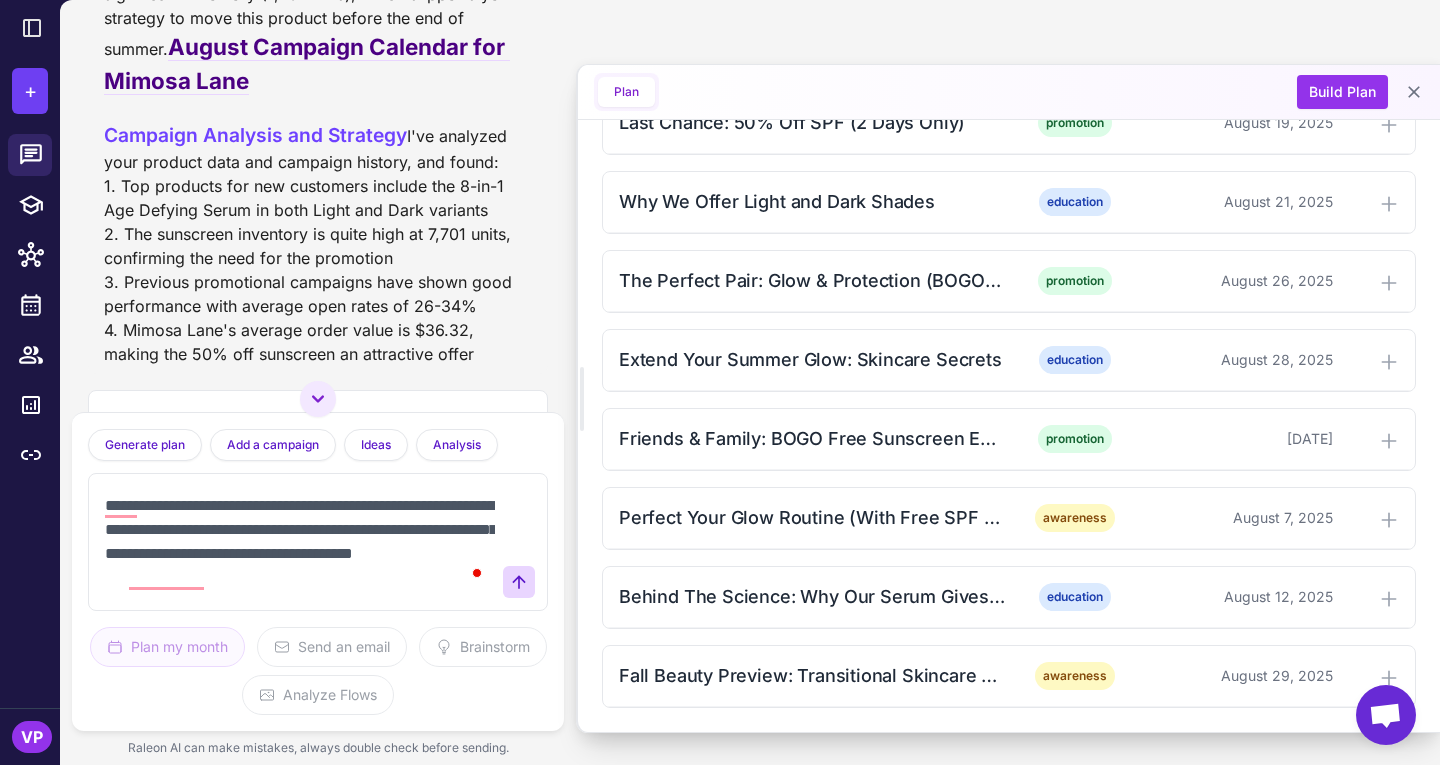 click on "**********" at bounding box center (298, 542) 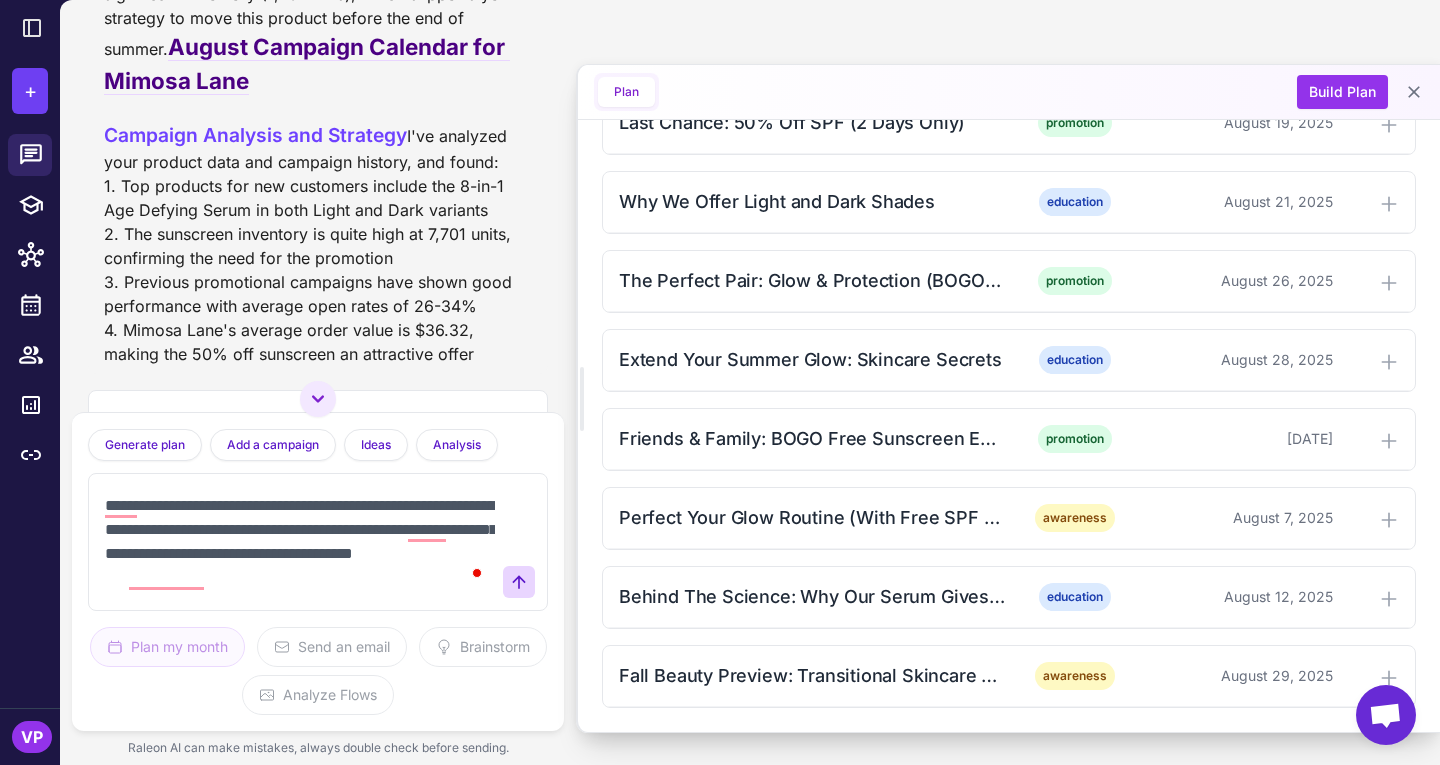 click on "**********" at bounding box center [298, 542] 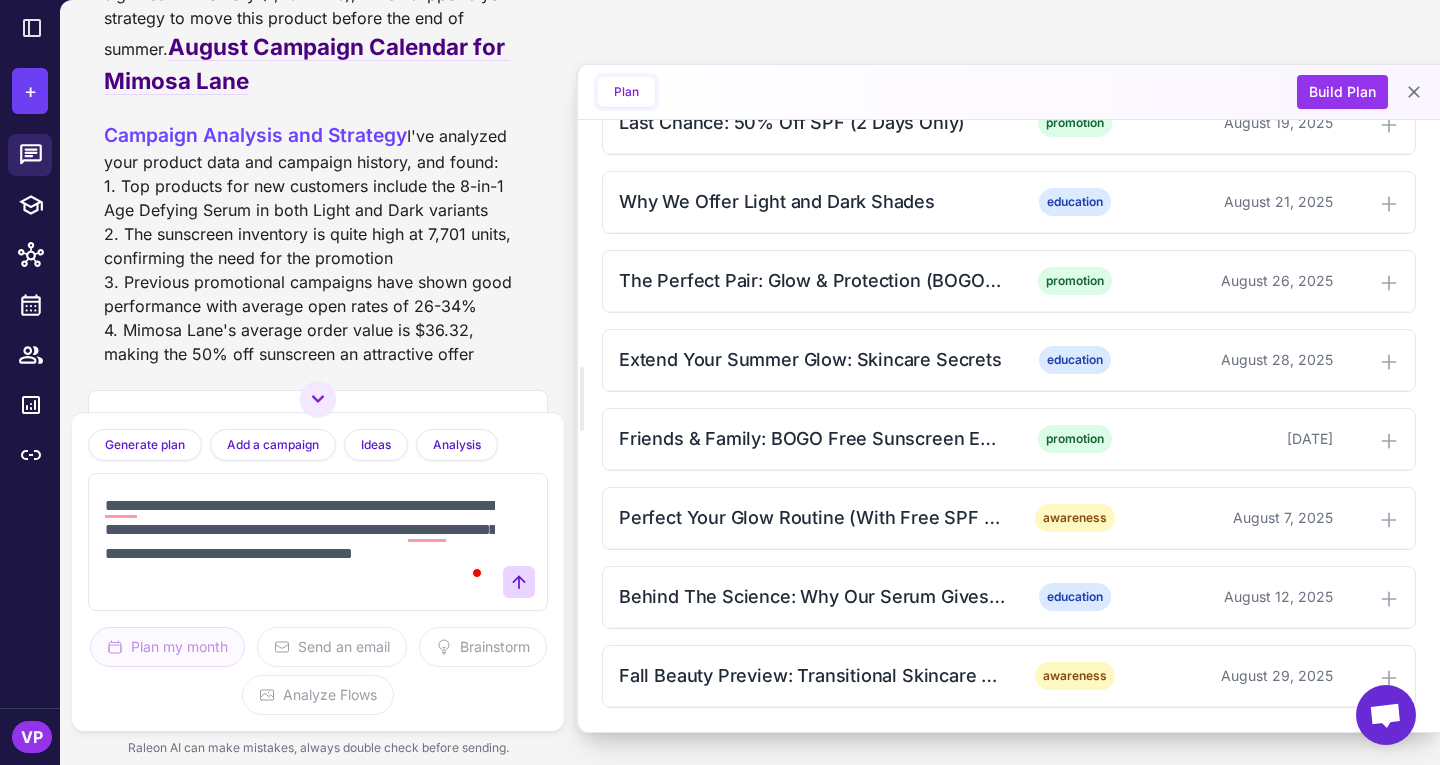 click on "**********" at bounding box center (298, 542) 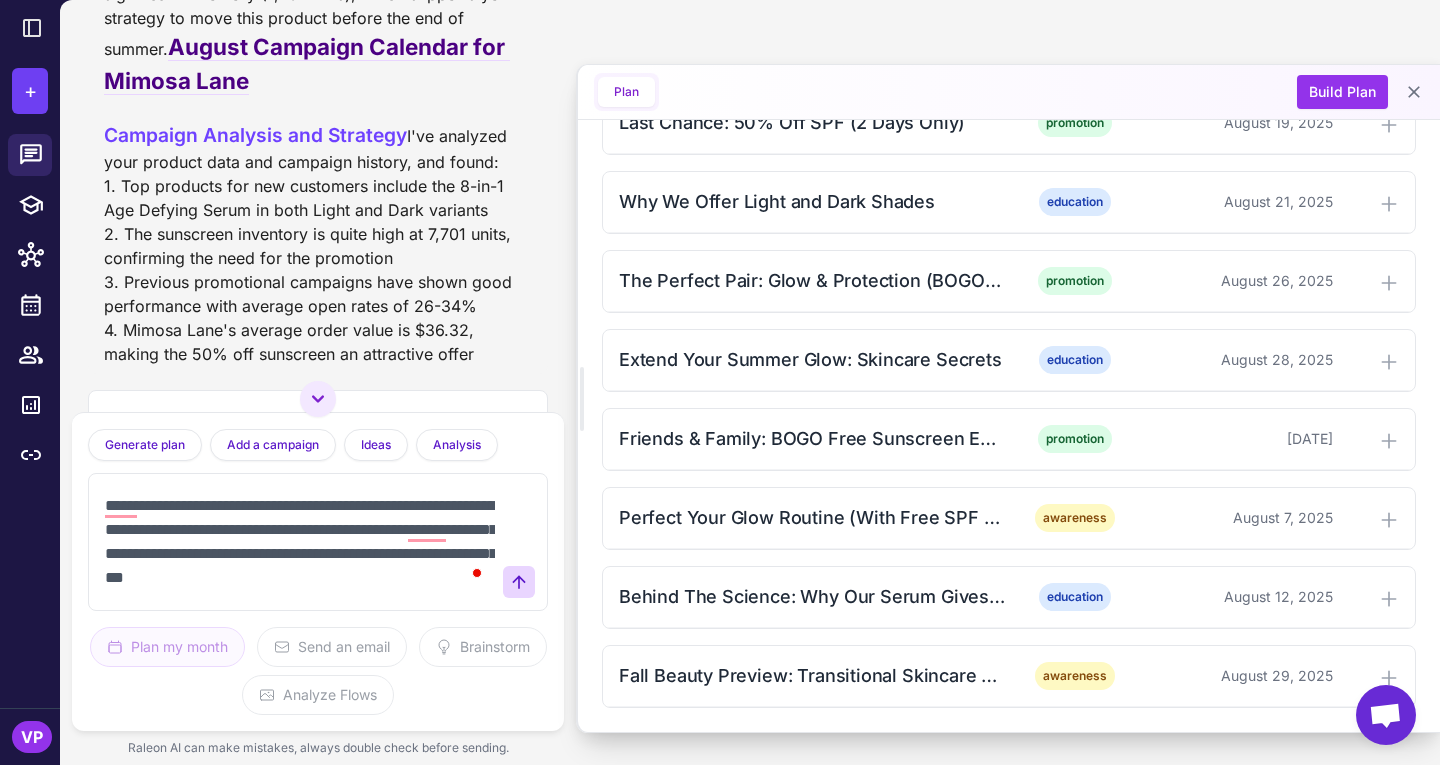 scroll, scrollTop: 5, scrollLeft: 0, axis: vertical 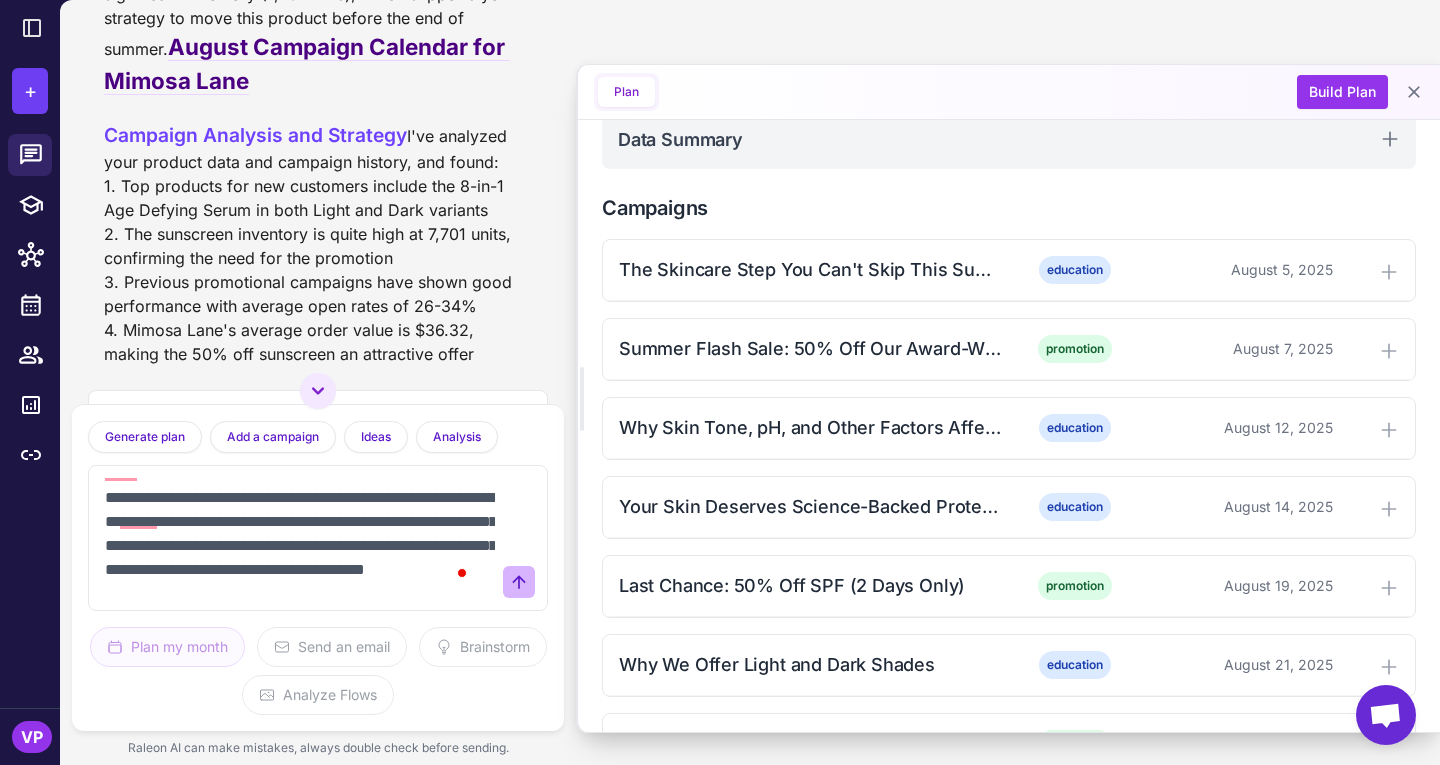type on "**********" 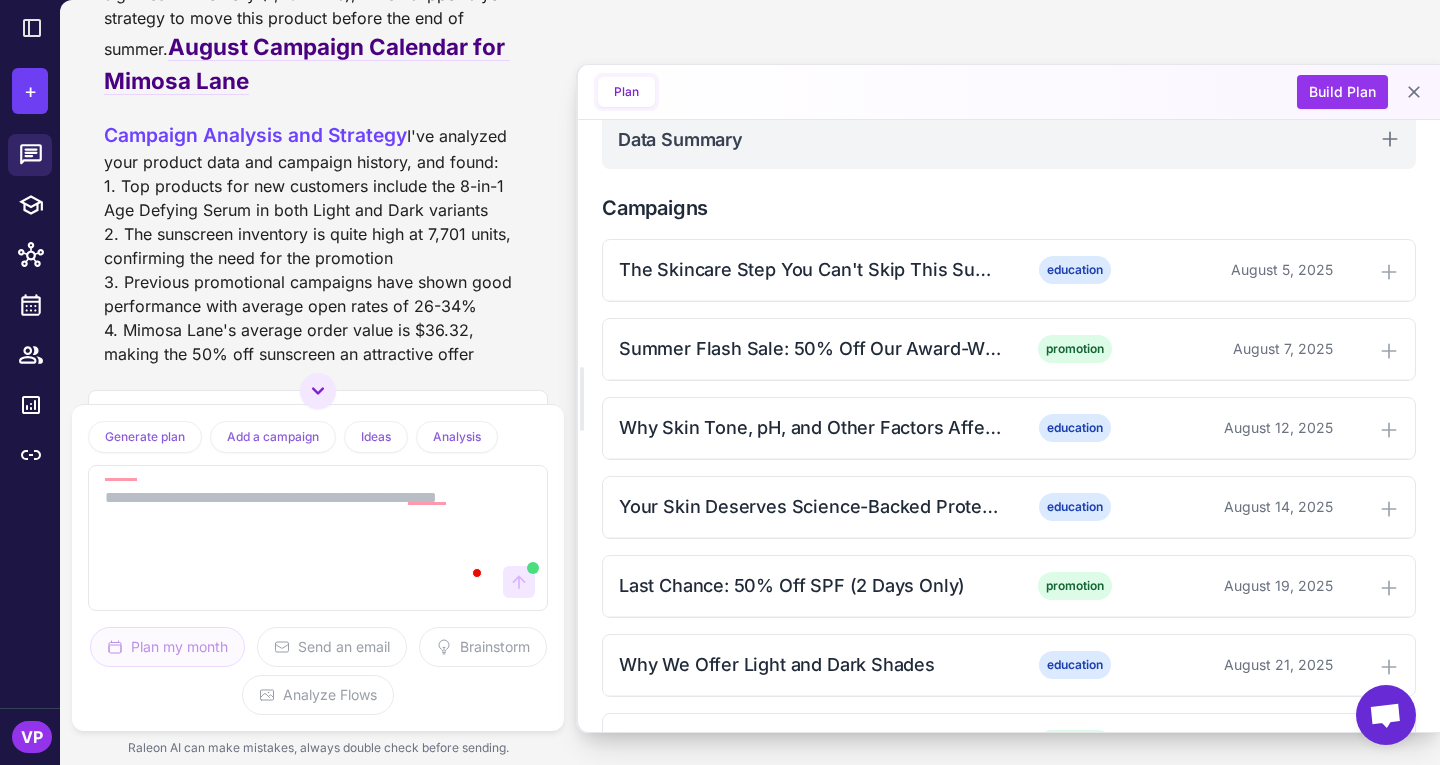 scroll, scrollTop: 0, scrollLeft: 0, axis: both 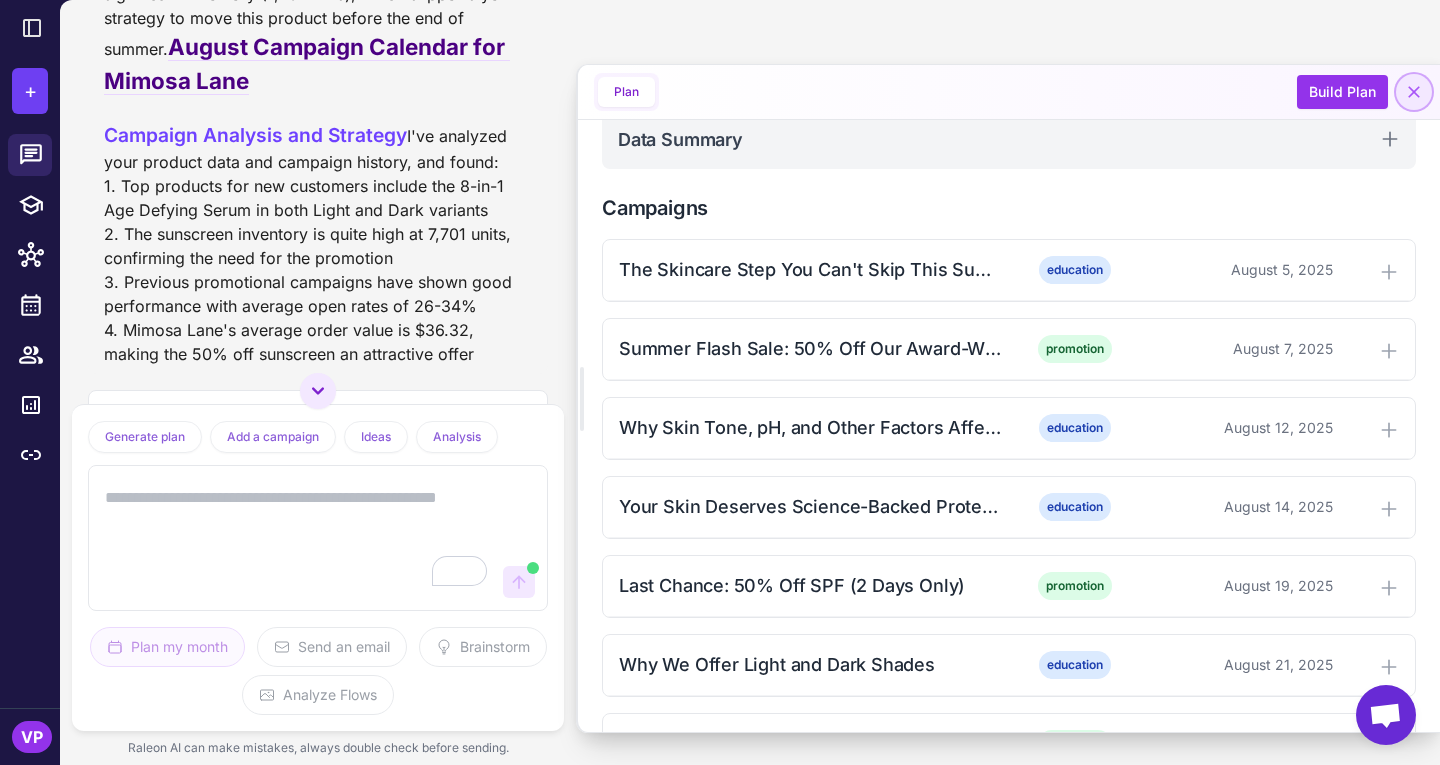 click 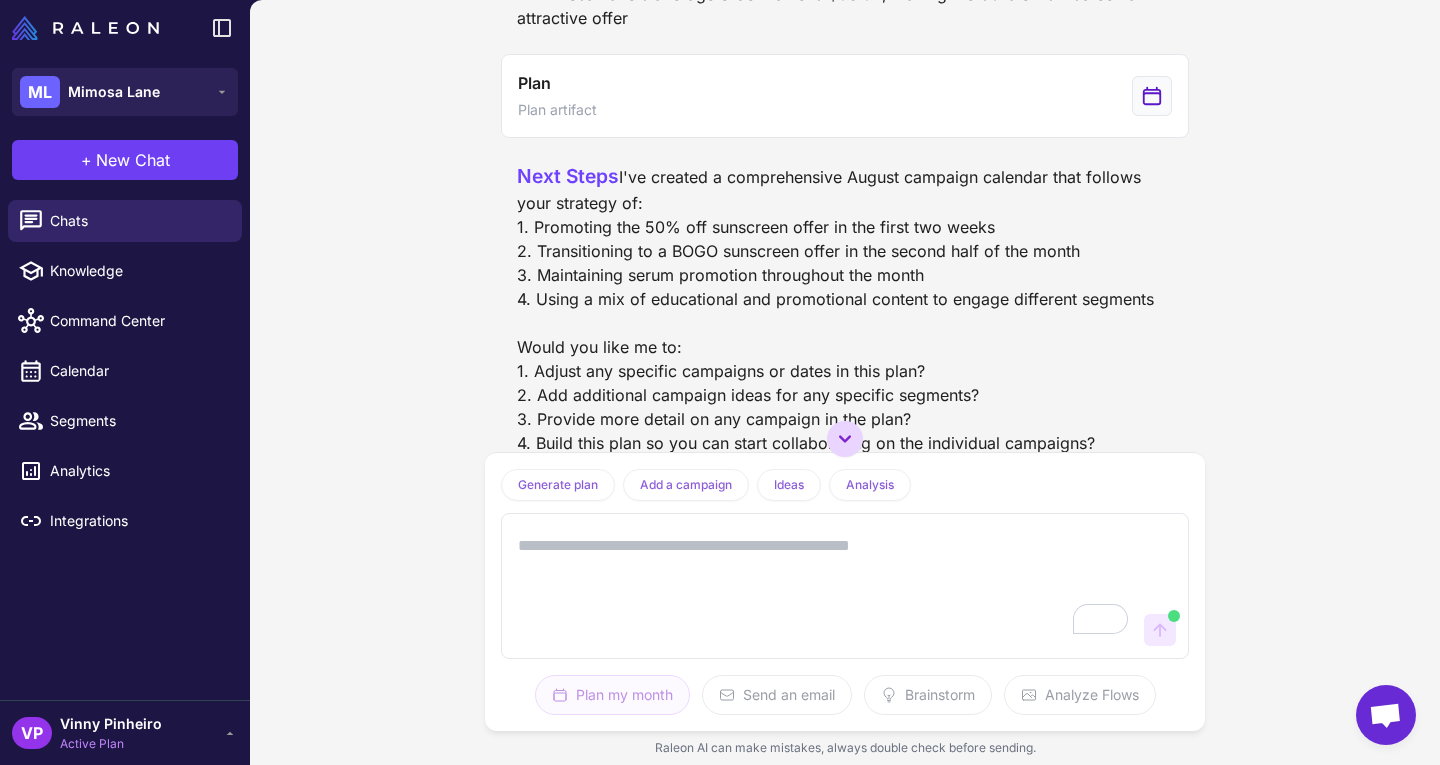 click 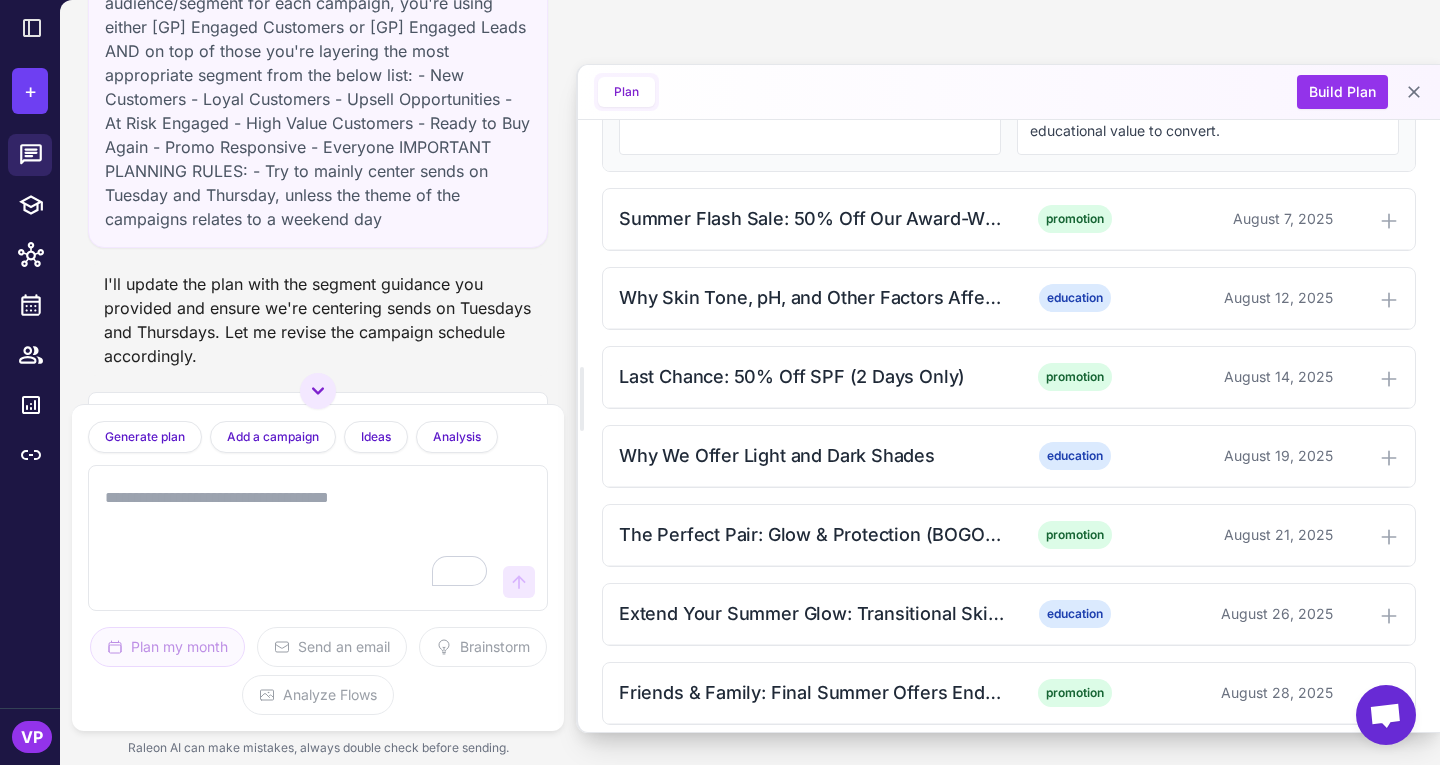 scroll, scrollTop: 1178, scrollLeft: 0, axis: vertical 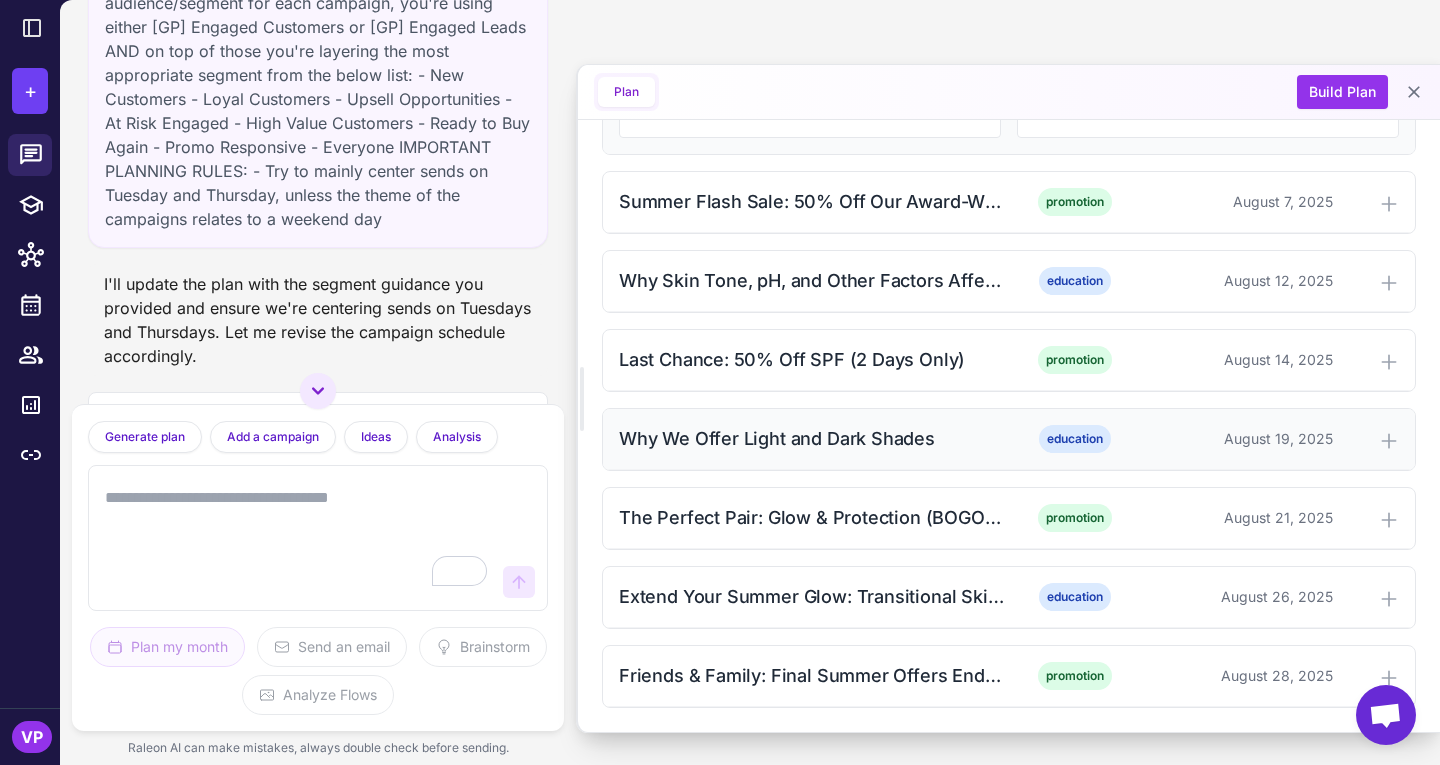 click on "Why We Offer Light and Dark Shades" at bounding box center [812, 438] 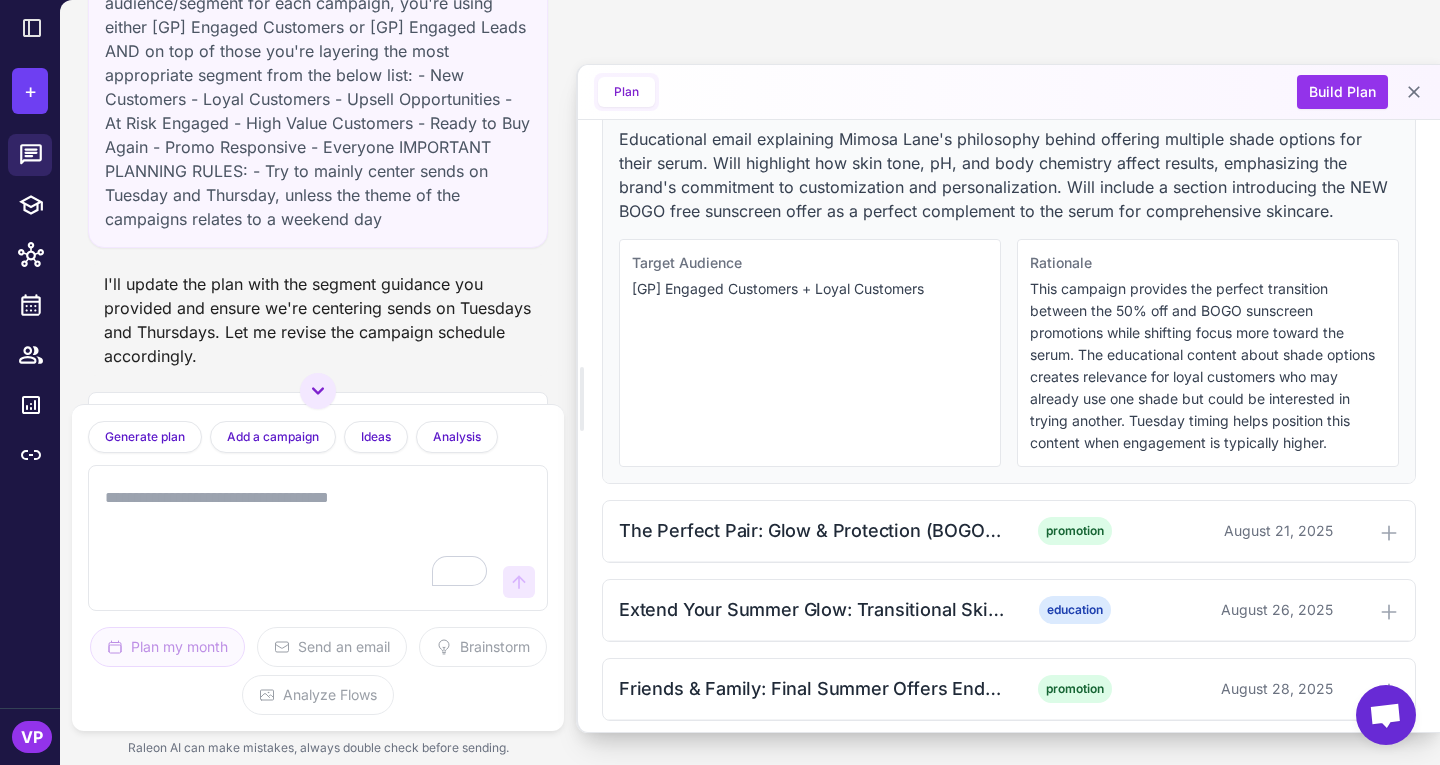 scroll, scrollTop: 1550, scrollLeft: 0, axis: vertical 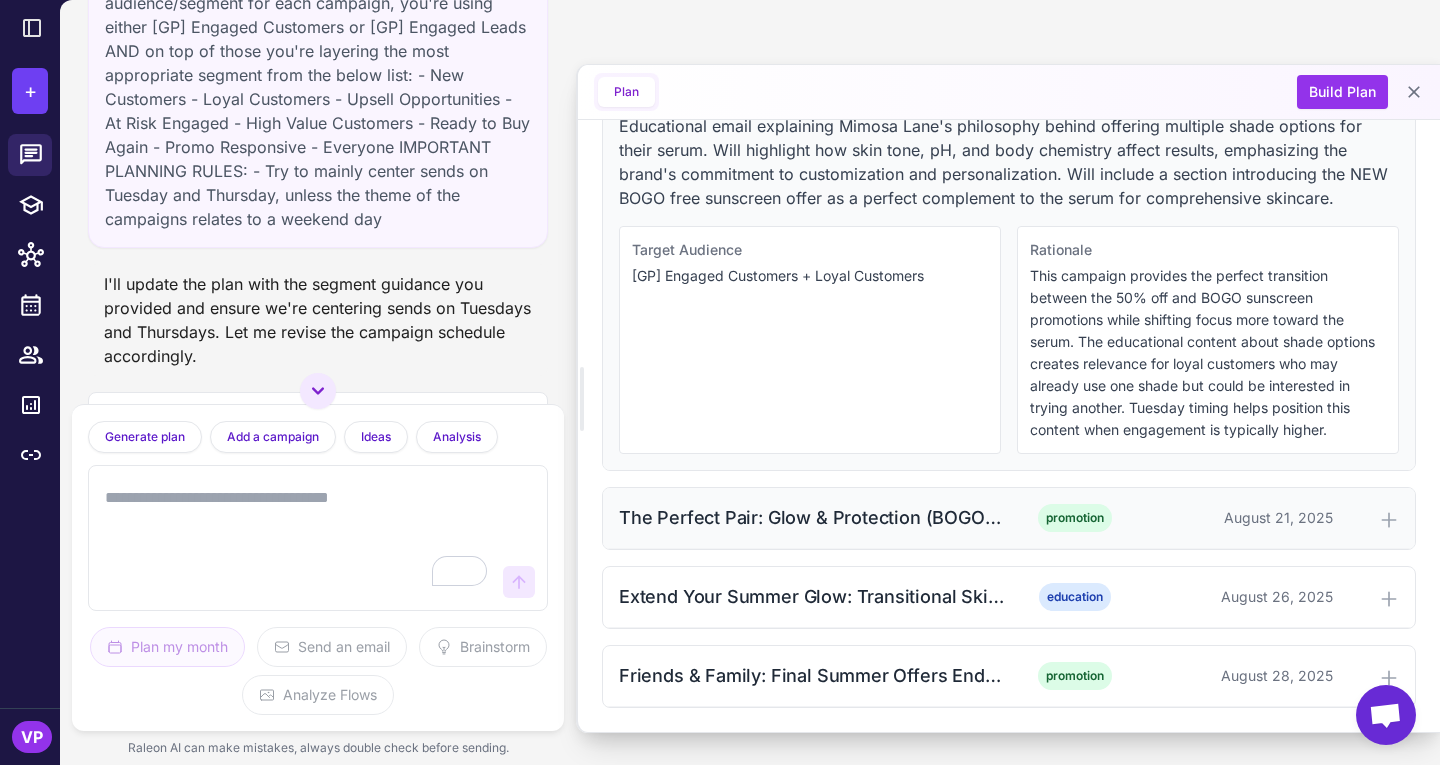 click on "The Perfect Pair: Glow & Protection (BOGO Free SPF) promotion August 21, 2025" at bounding box center (1009, 518) 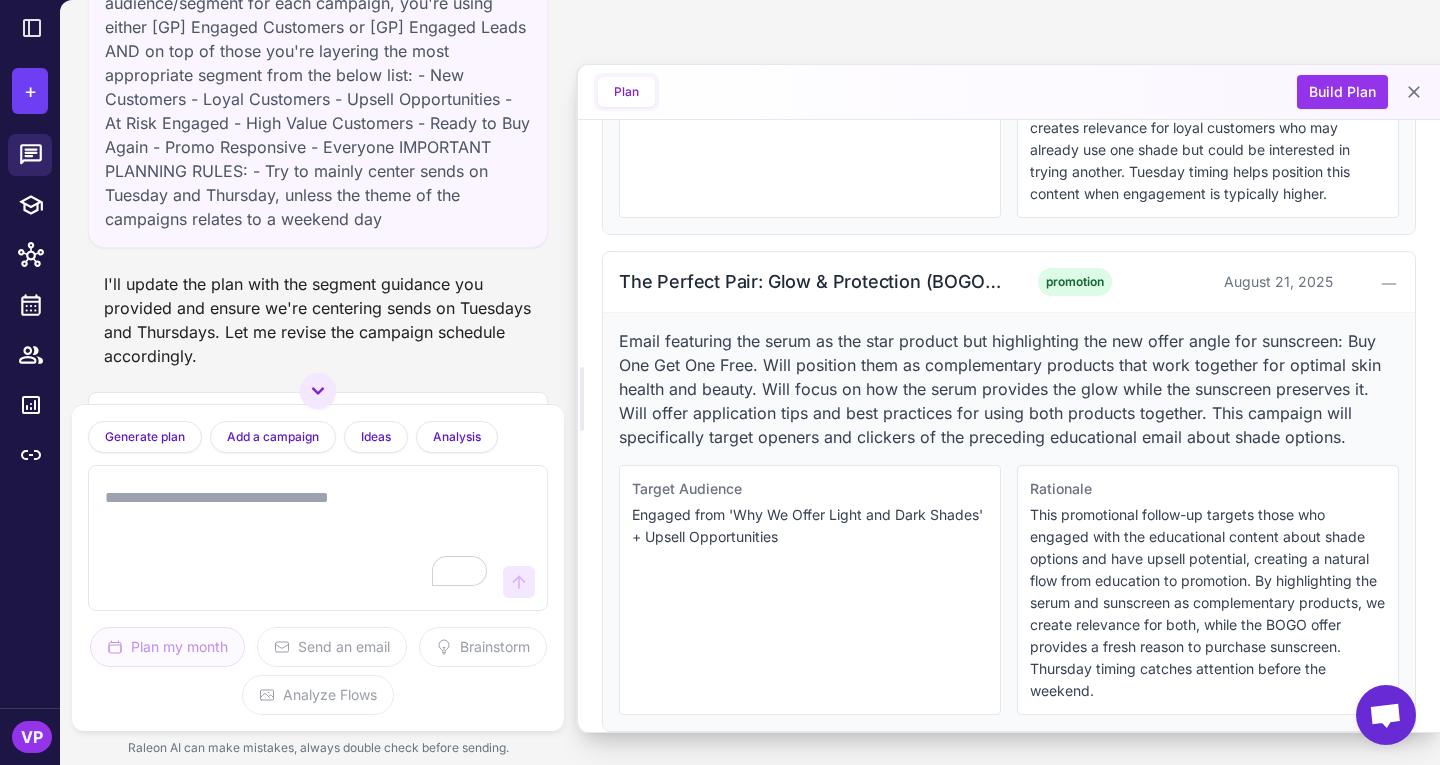 scroll, scrollTop: 1968, scrollLeft: 0, axis: vertical 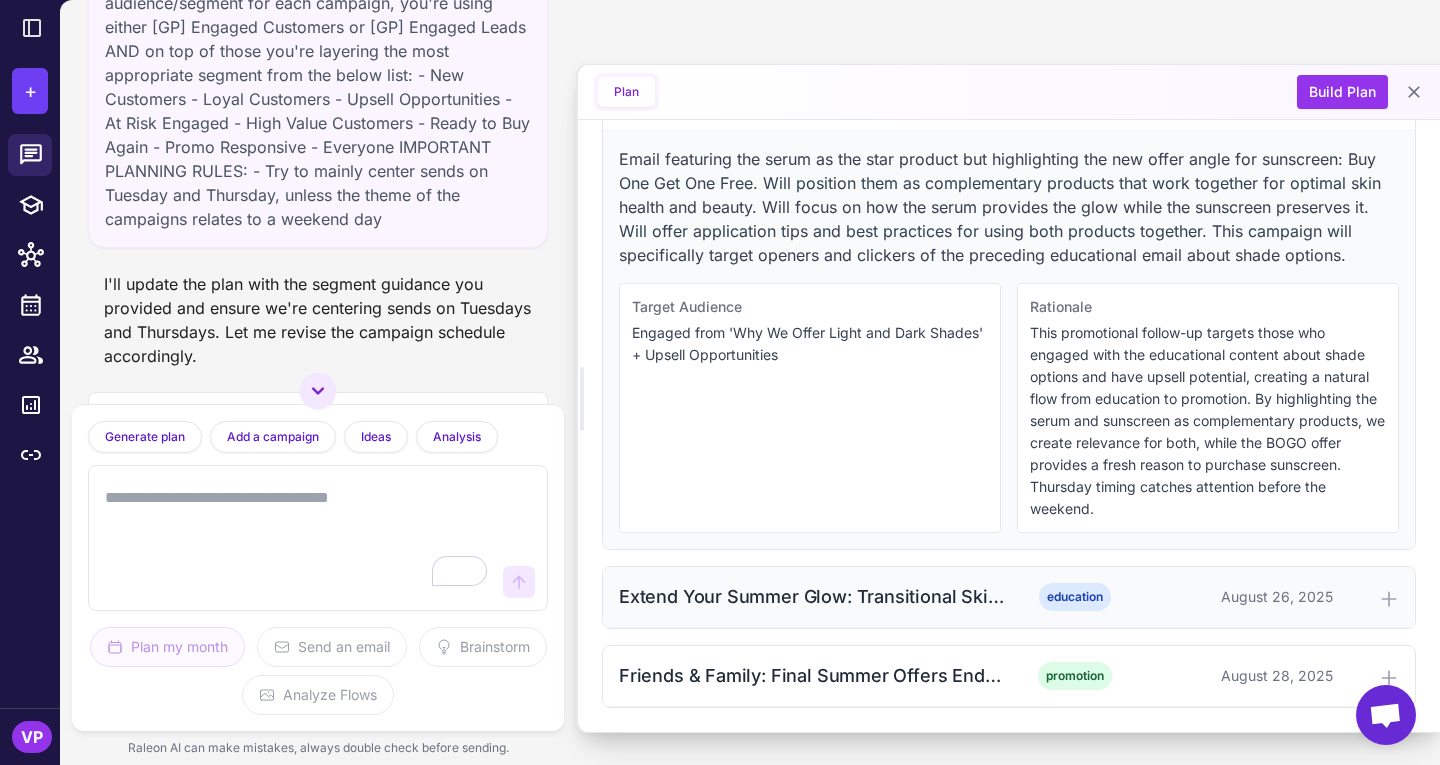 click on "Extend Your Summer Glow: Transitional Skincare education August 26, 2025" at bounding box center [1009, 597] 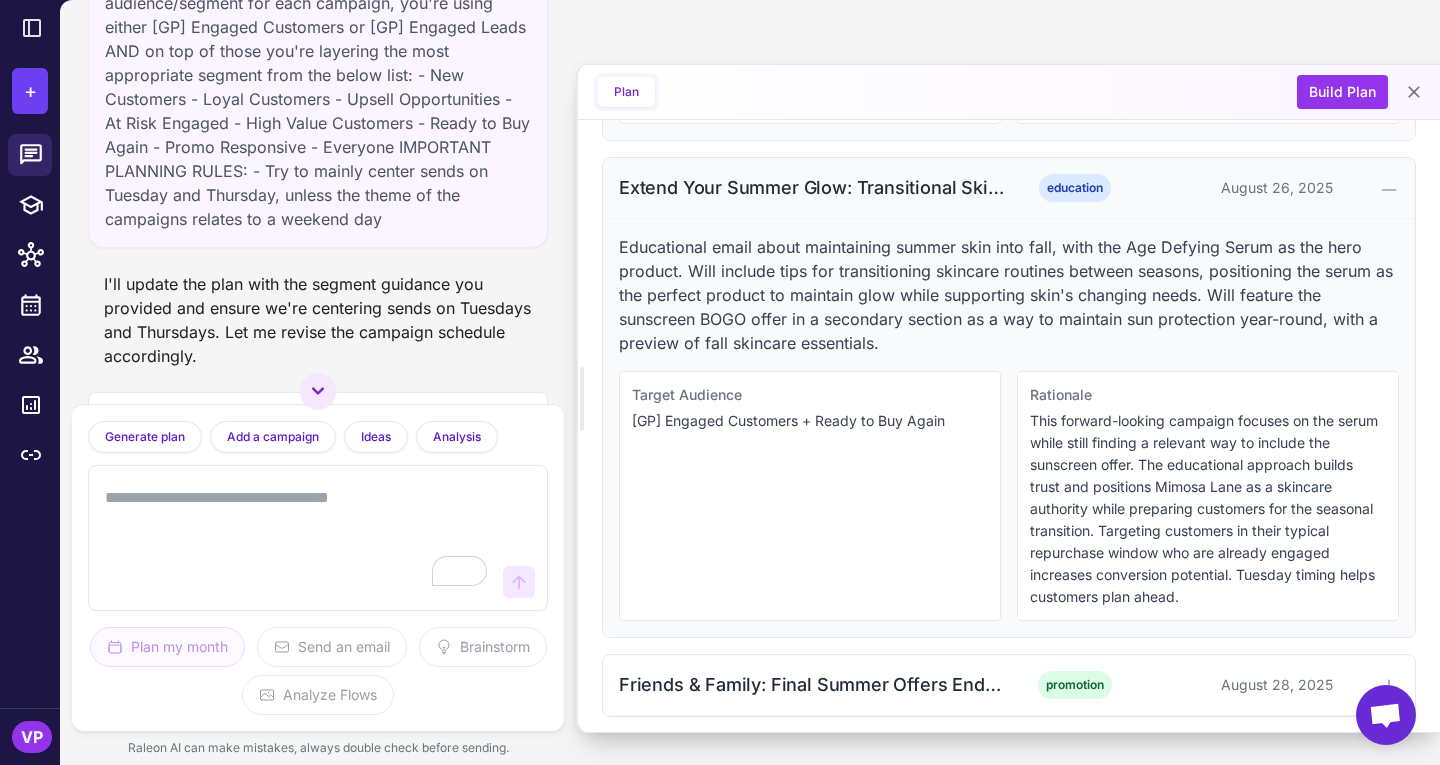 scroll, scrollTop: 2386, scrollLeft: 0, axis: vertical 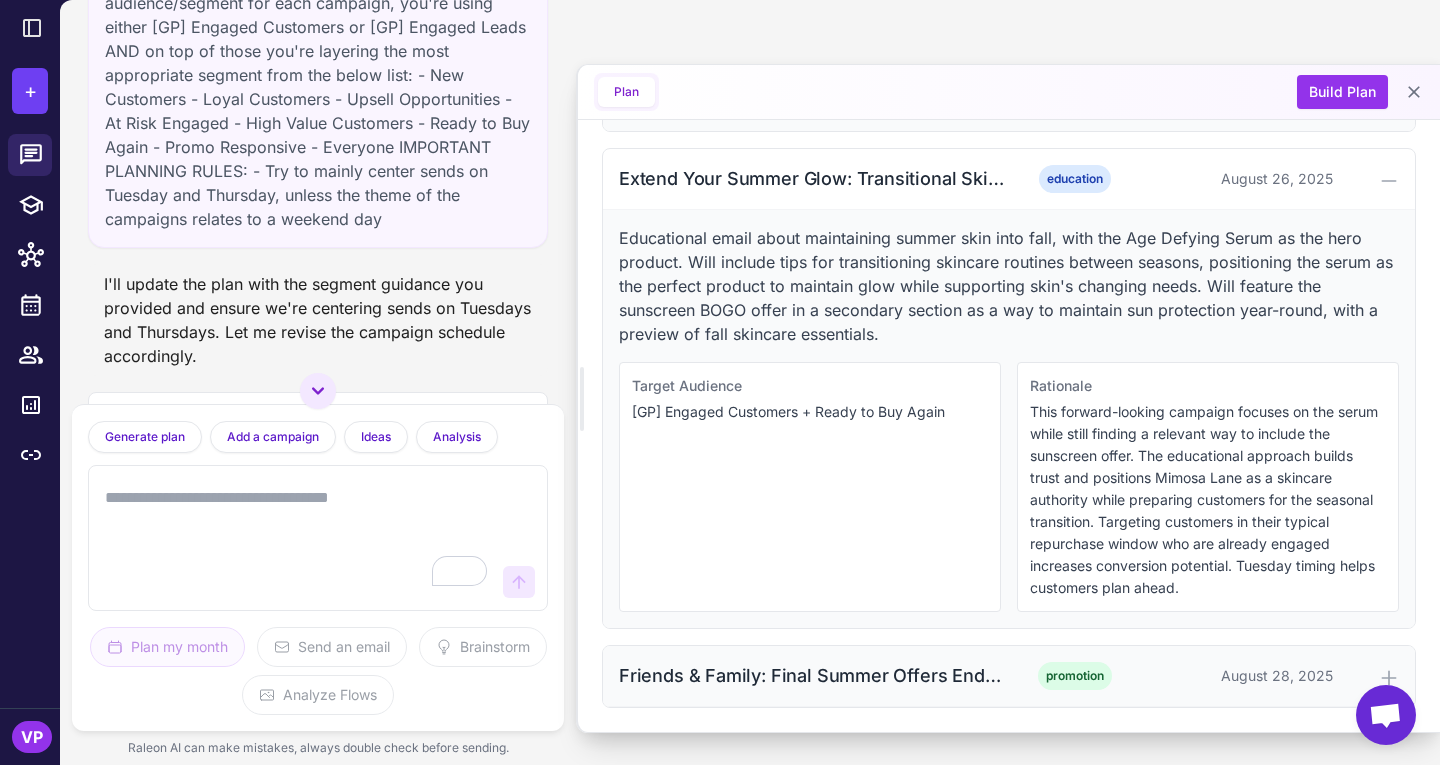 click on "Friends & Family: Final Summer Offers End Soon" at bounding box center (812, 675) 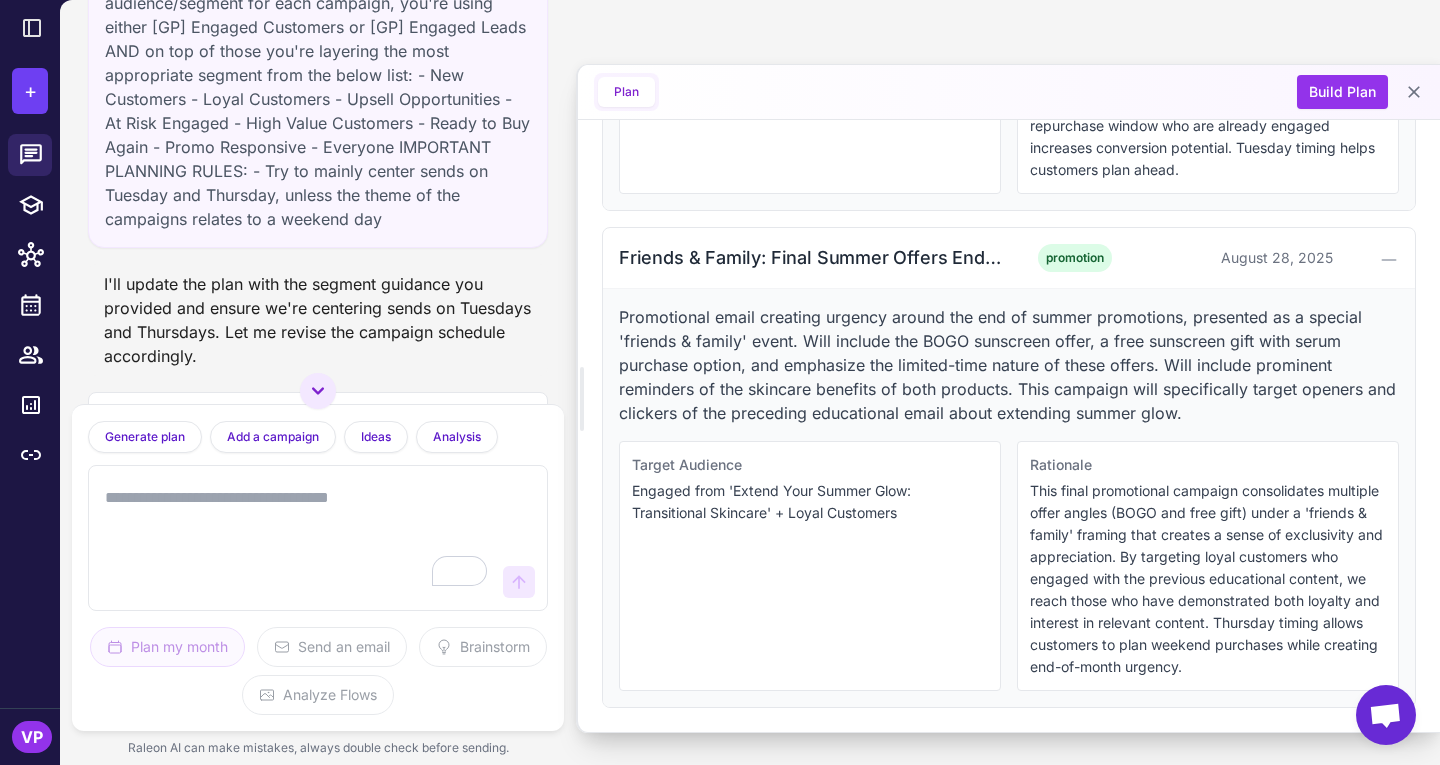 scroll, scrollTop: 2826, scrollLeft: 0, axis: vertical 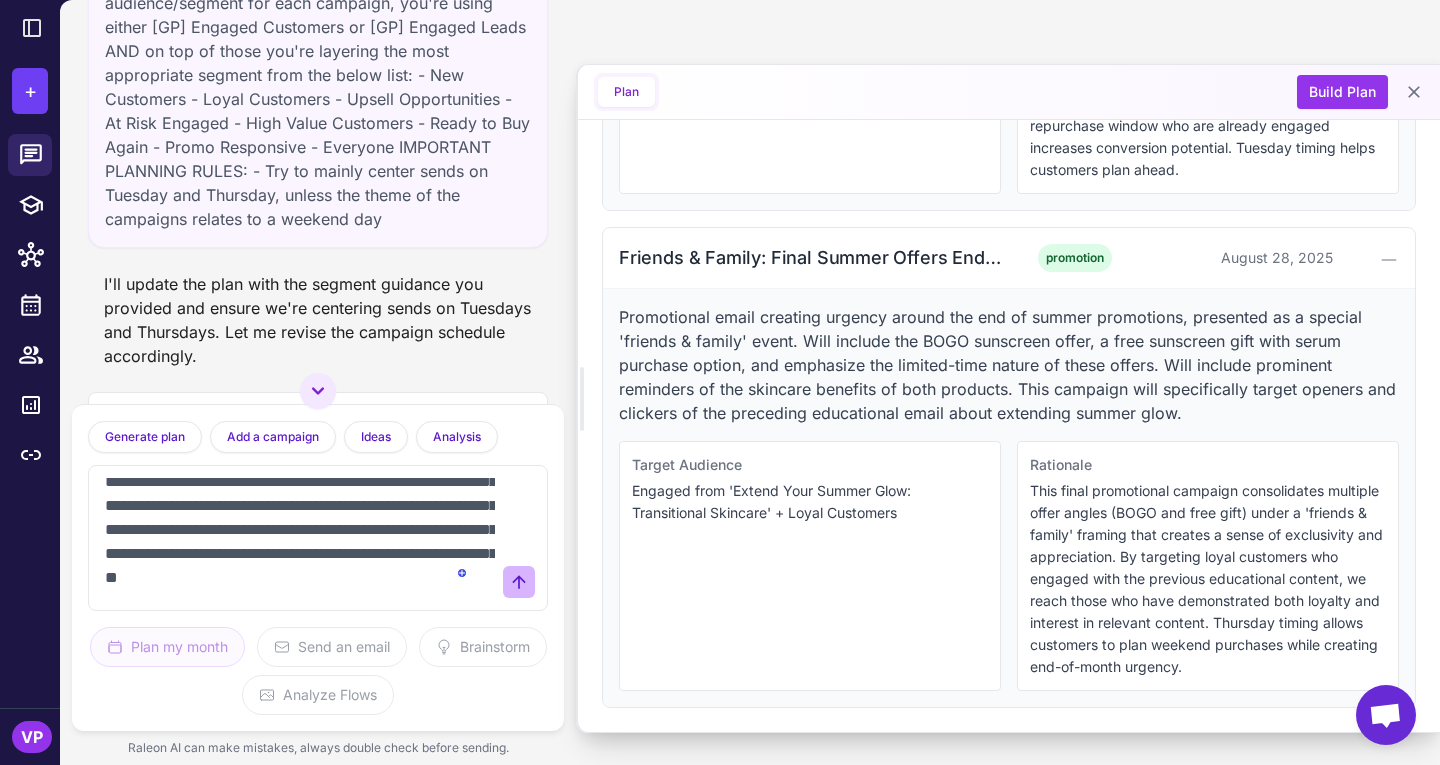 type on "**********" 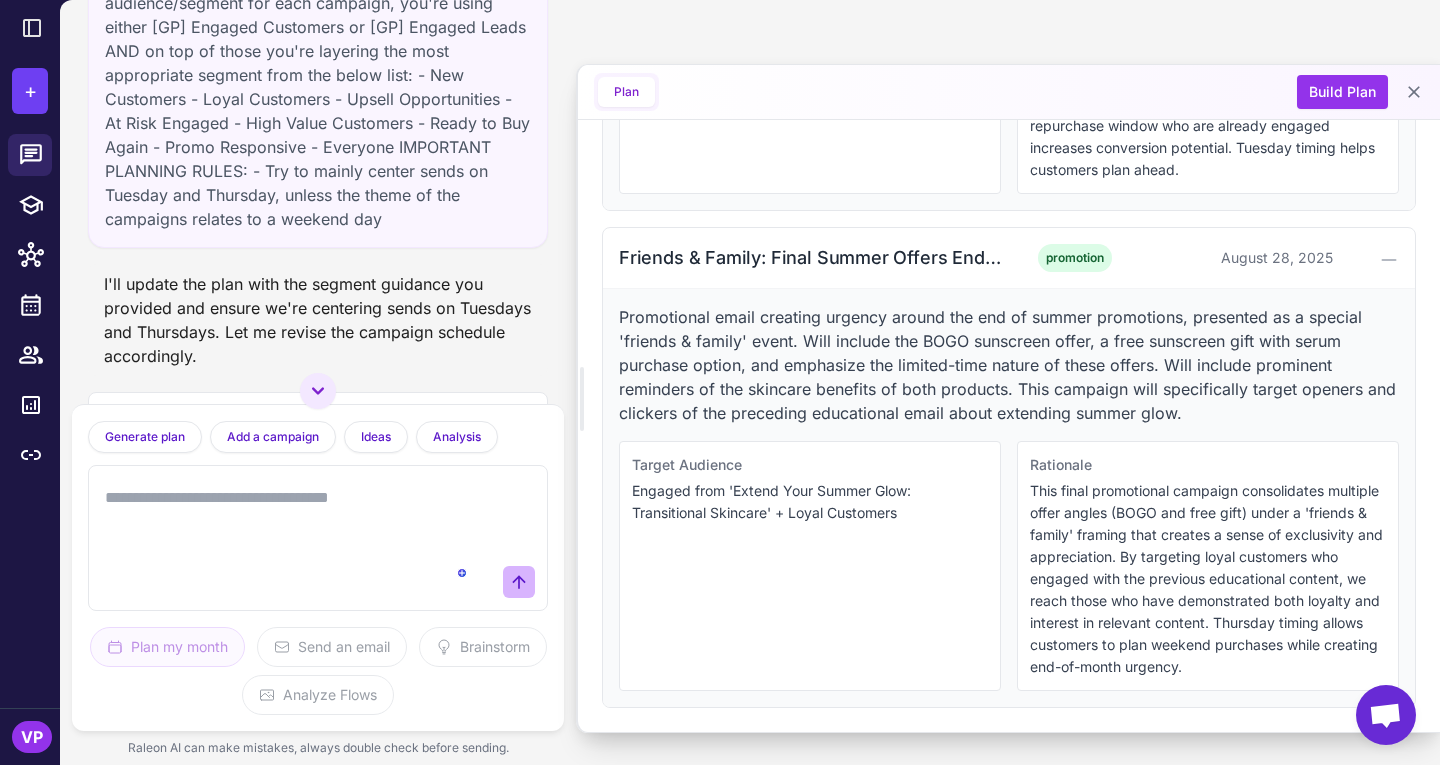 scroll, scrollTop: 0, scrollLeft: 0, axis: both 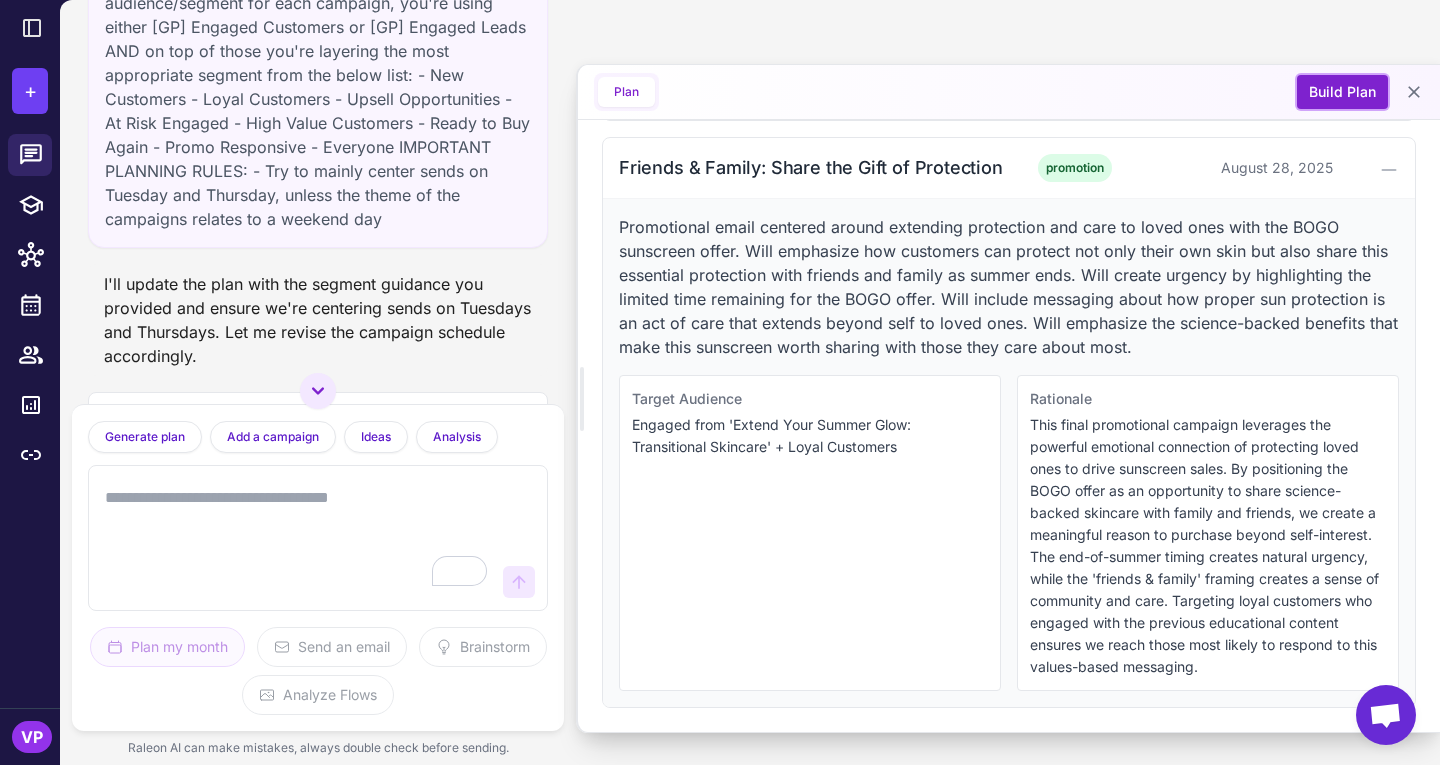 click on "Build Plan" at bounding box center [1342, 92] 